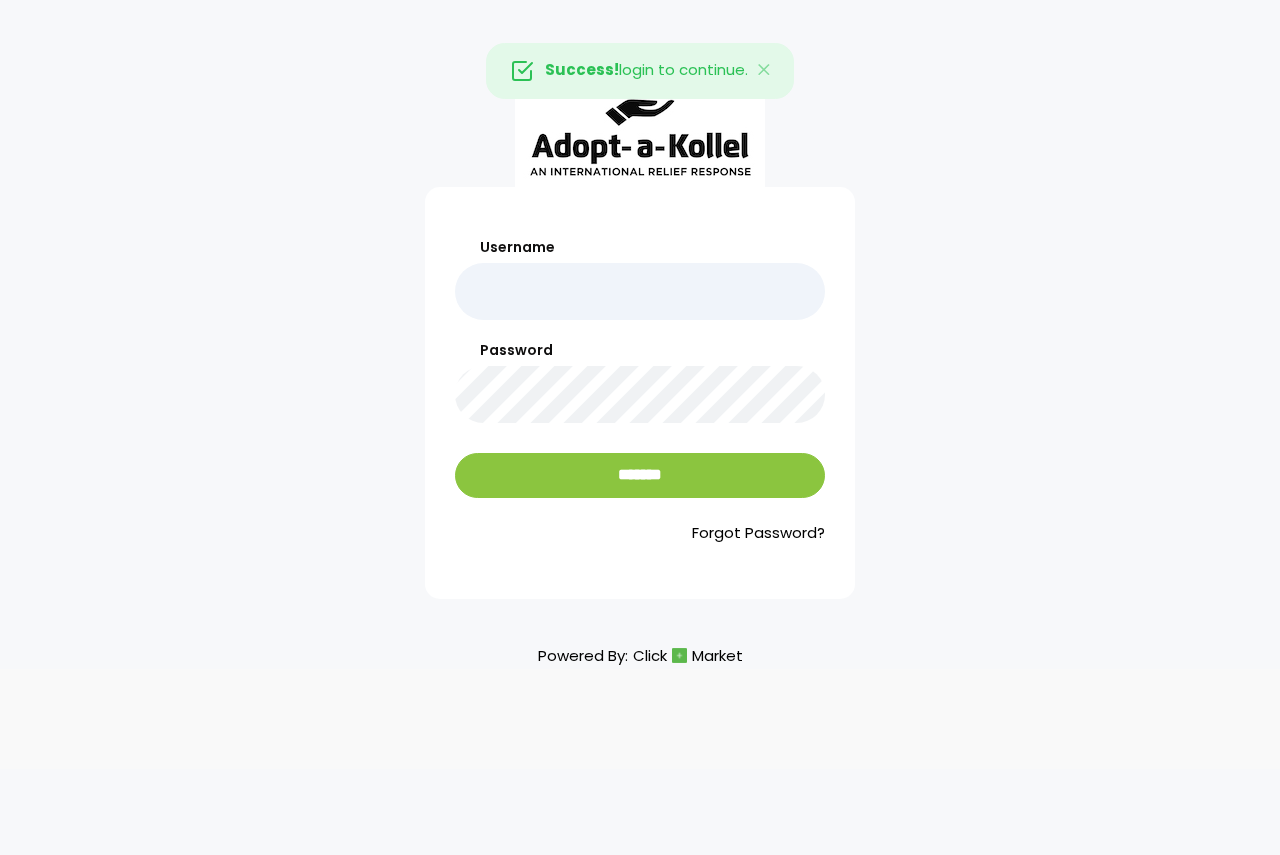 scroll, scrollTop: 0, scrollLeft: 0, axis: both 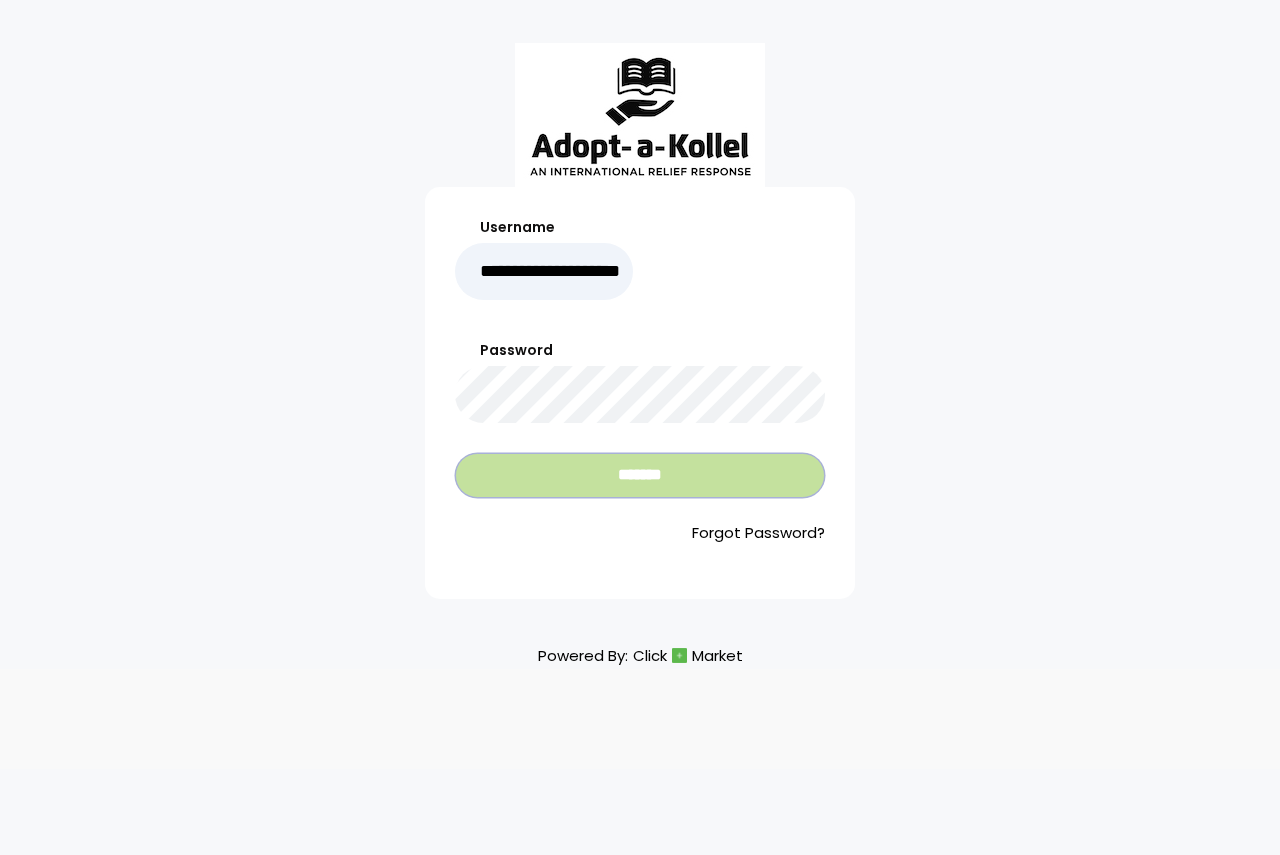 click on "*******" at bounding box center (640, 475) 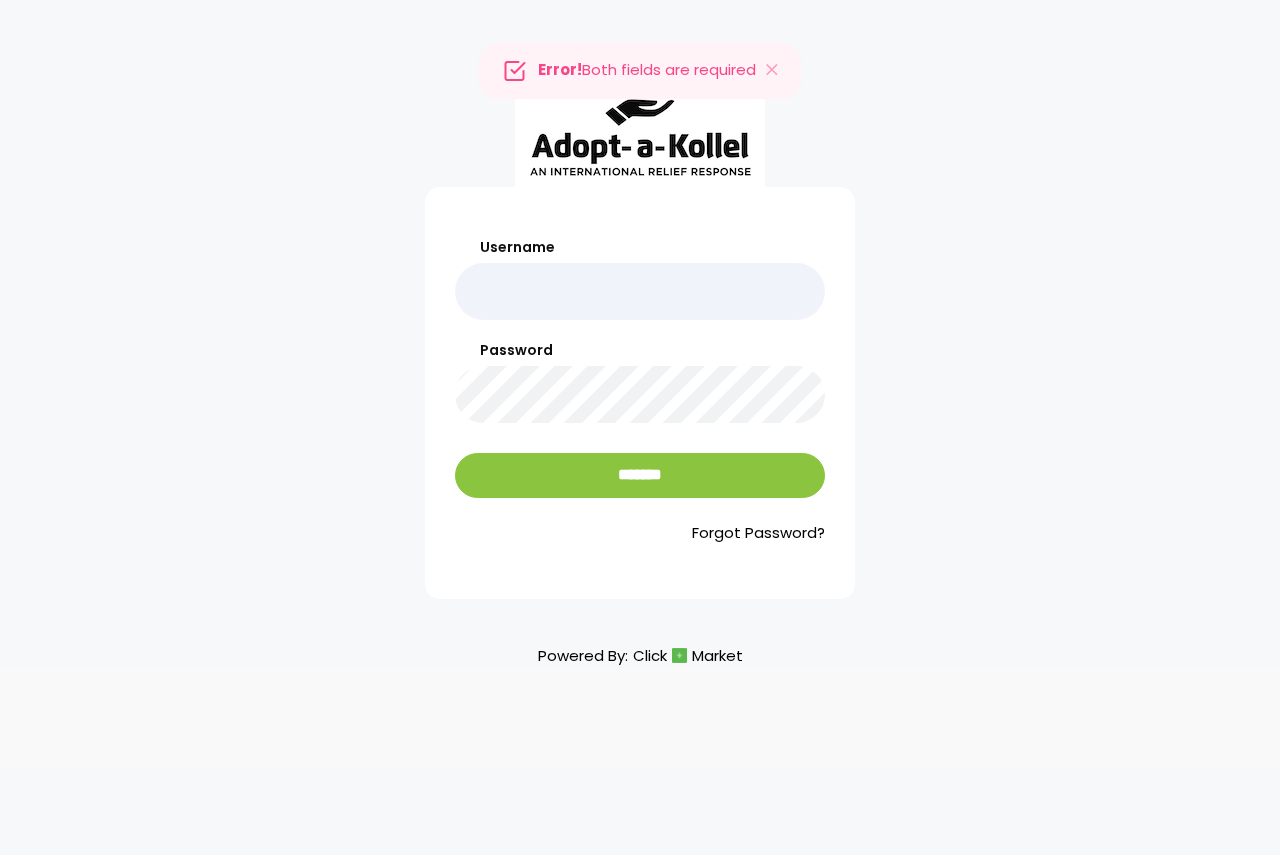 scroll, scrollTop: 0, scrollLeft: 0, axis: both 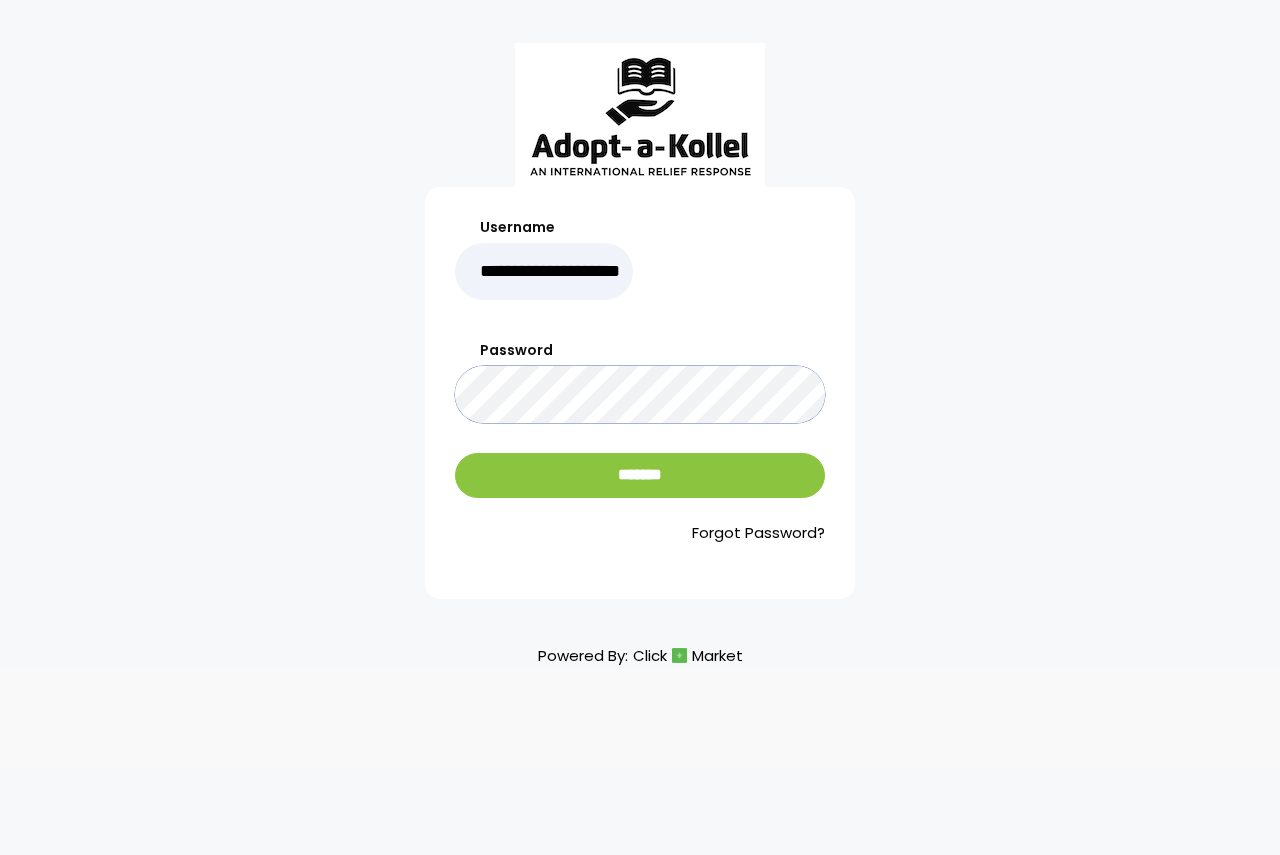 click on "*******" at bounding box center [640, 475] 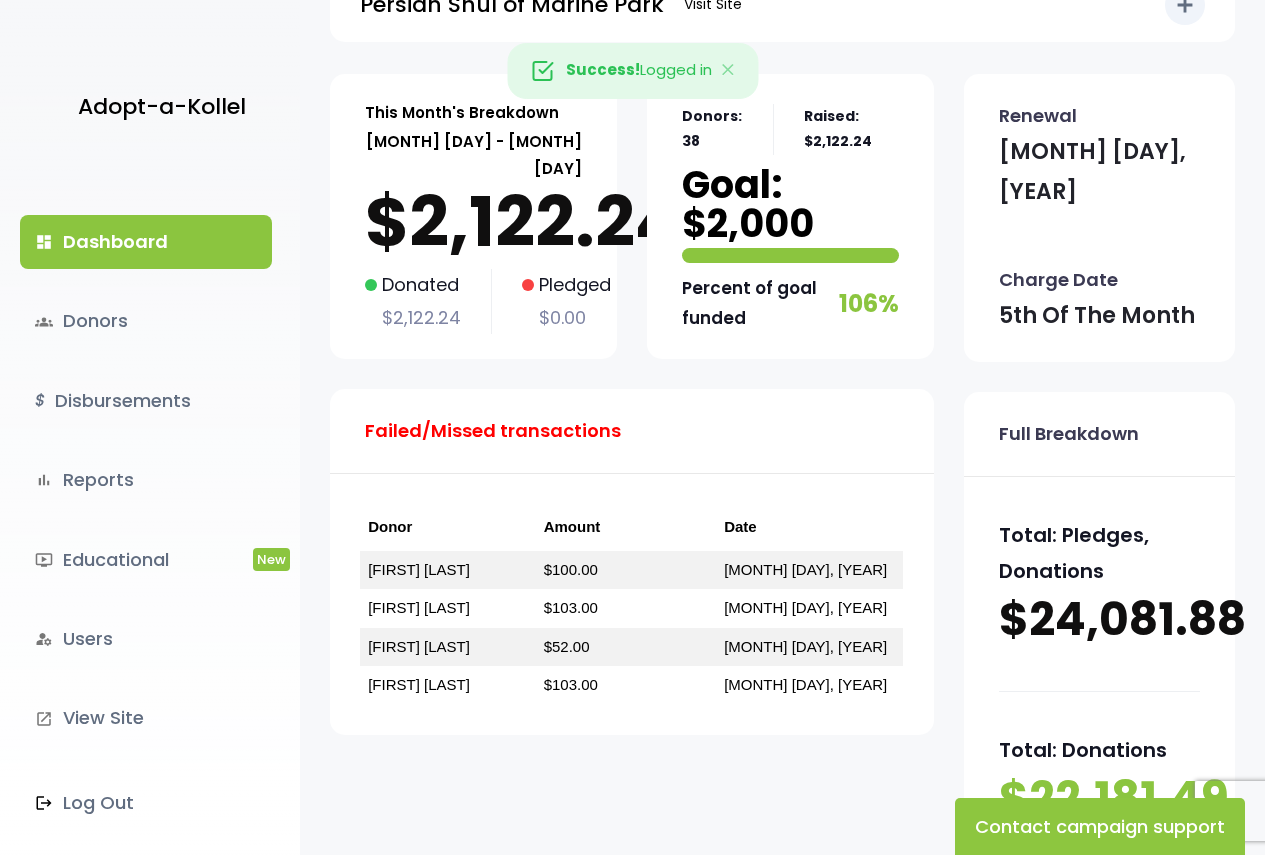 scroll, scrollTop: 300, scrollLeft: 0, axis: vertical 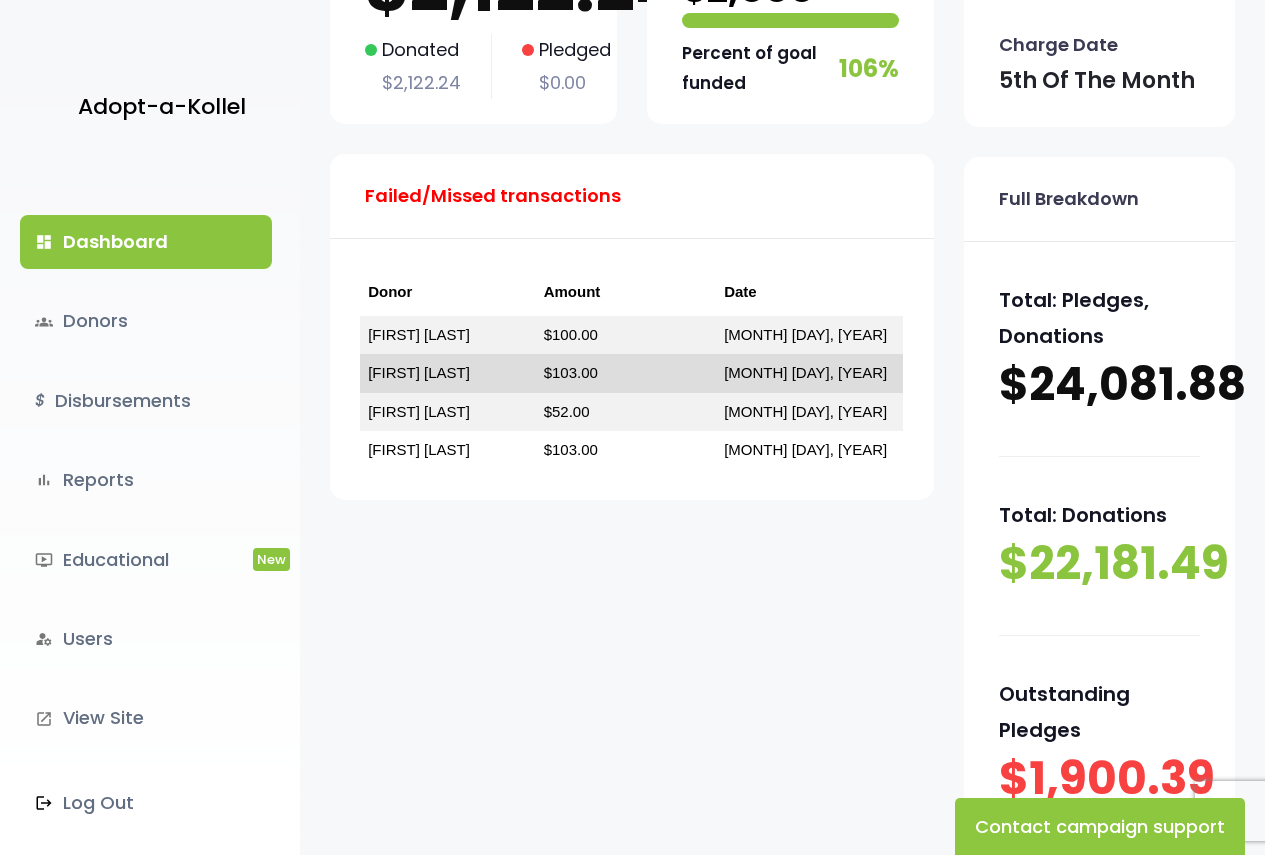 click on "$103.00" at bounding box center [571, 372] 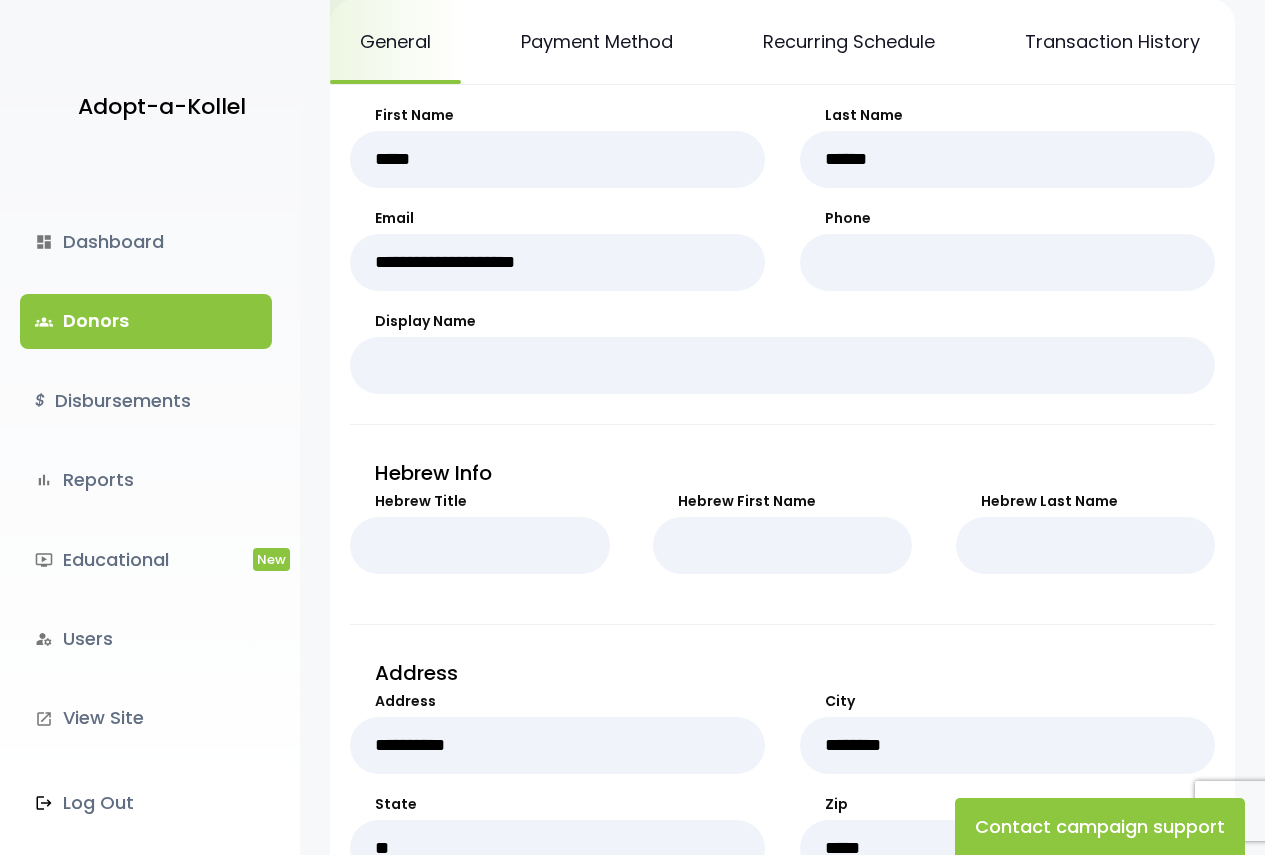 scroll, scrollTop: 0, scrollLeft: 0, axis: both 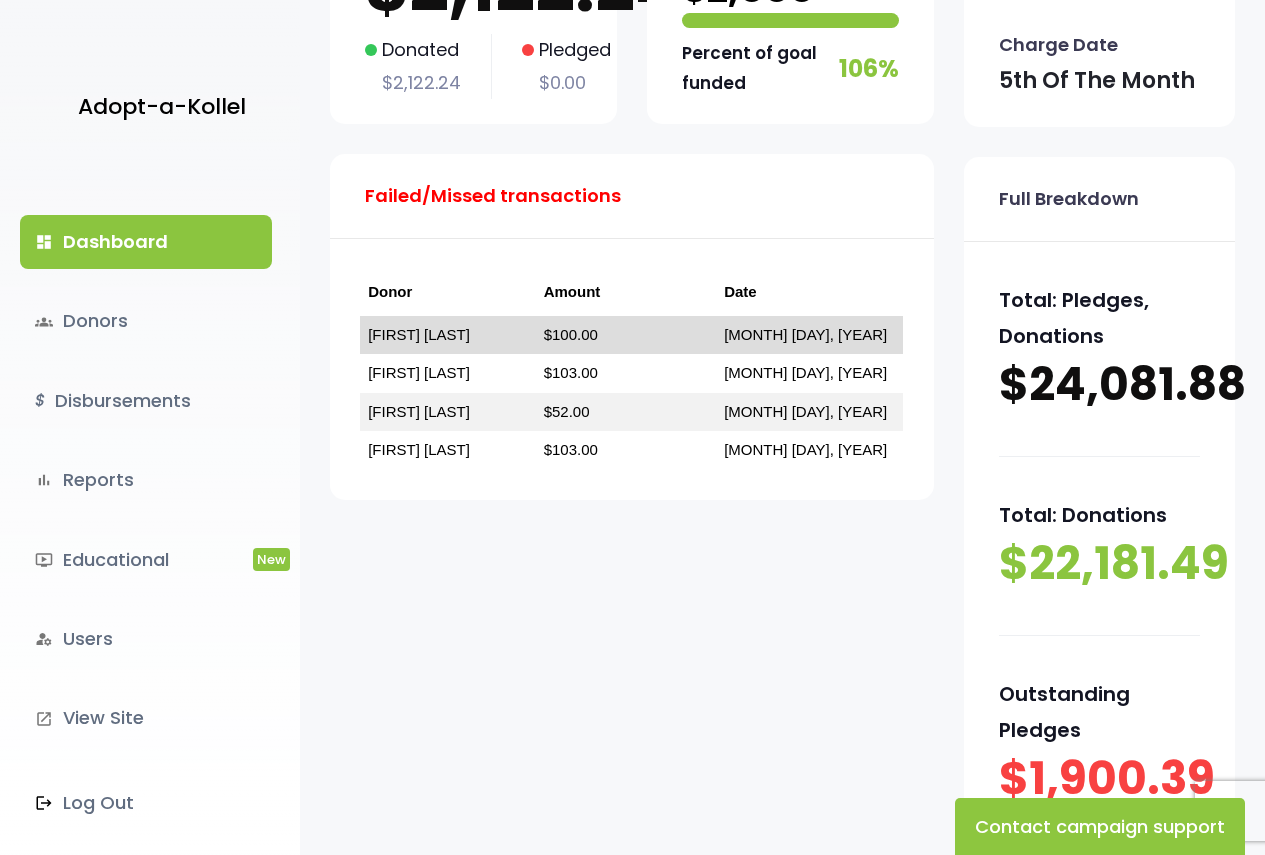 click on "$100.00" at bounding box center (626, 335) 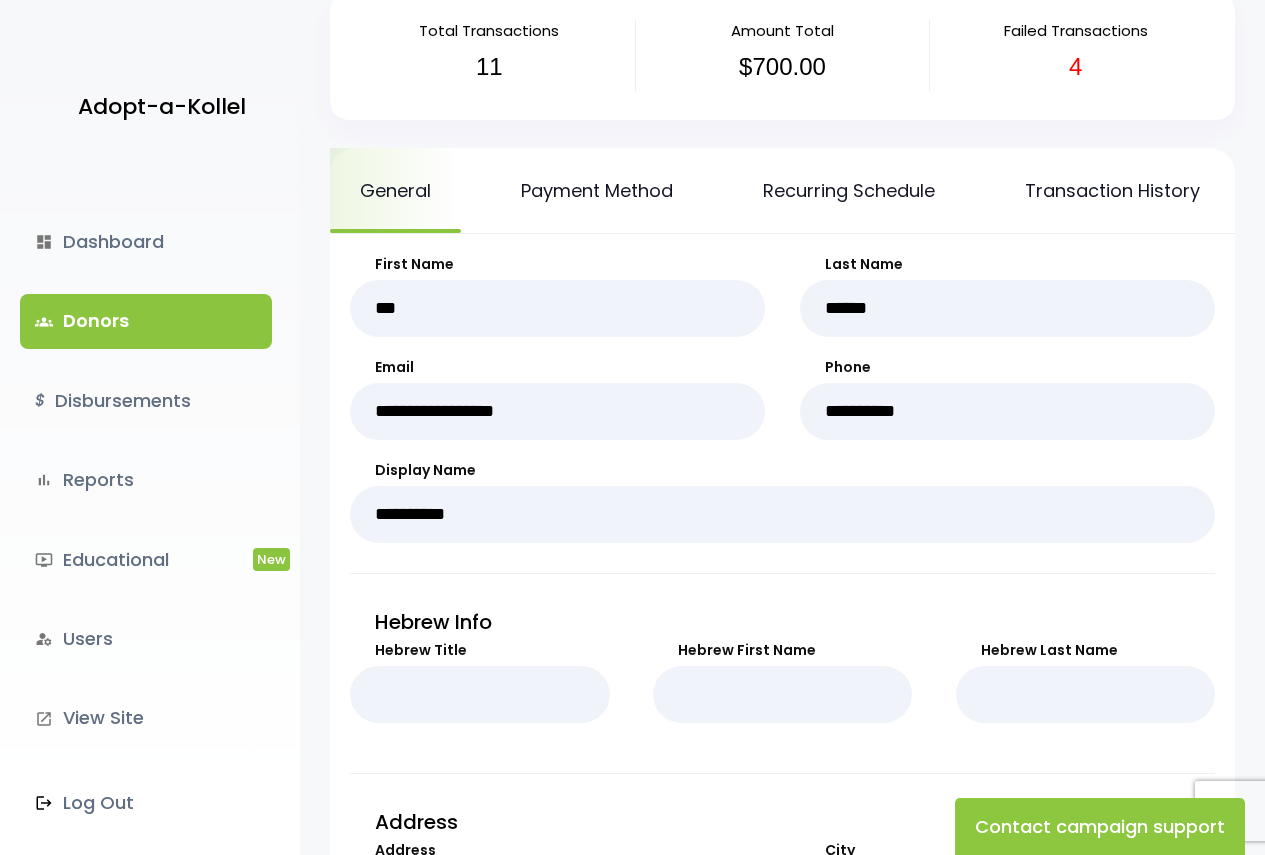 scroll, scrollTop: 0, scrollLeft: 0, axis: both 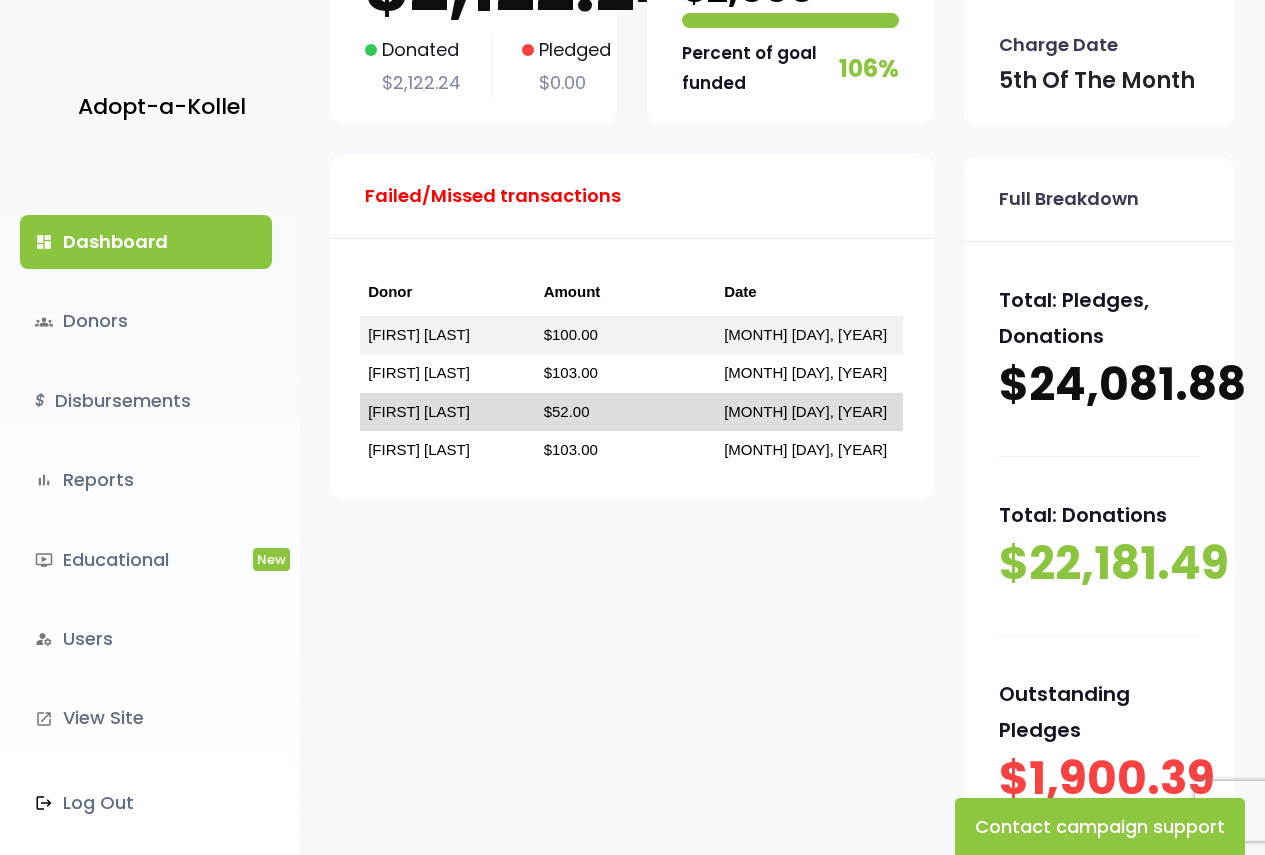 click on "[MONTH] [DAY], [YEAR]" at bounding box center (805, 411) 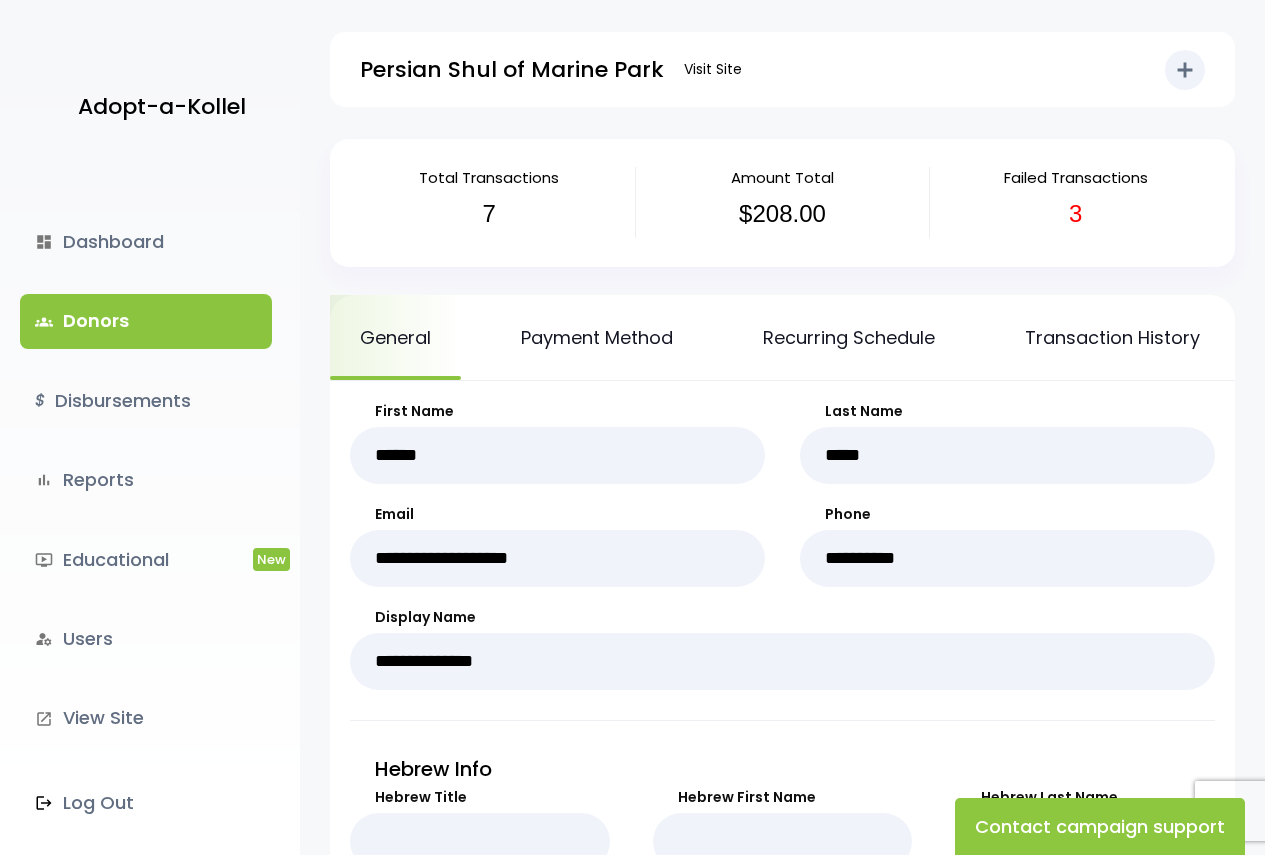 scroll, scrollTop: 0, scrollLeft: 0, axis: both 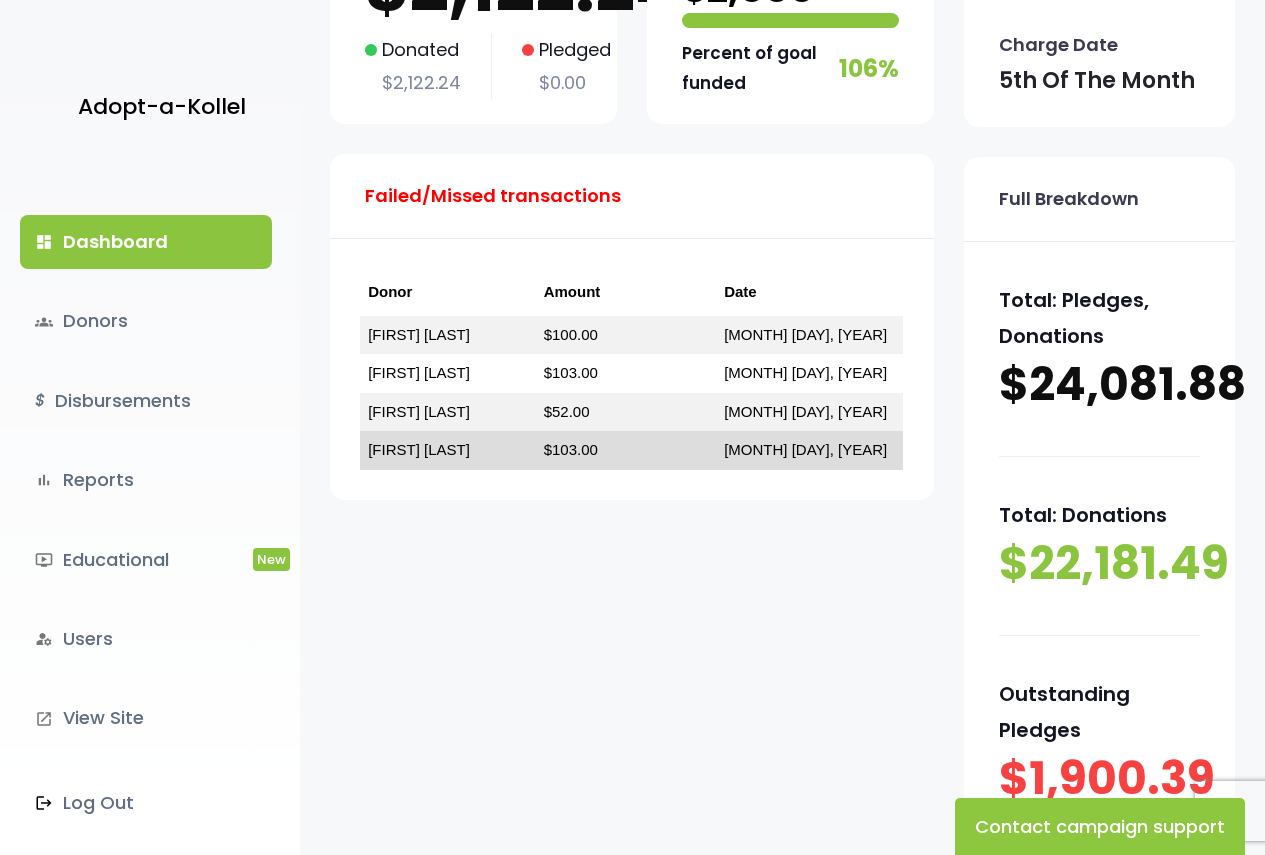 click on "[MONTH] [DAY], [YEAR]" at bounding box center (805, 449) 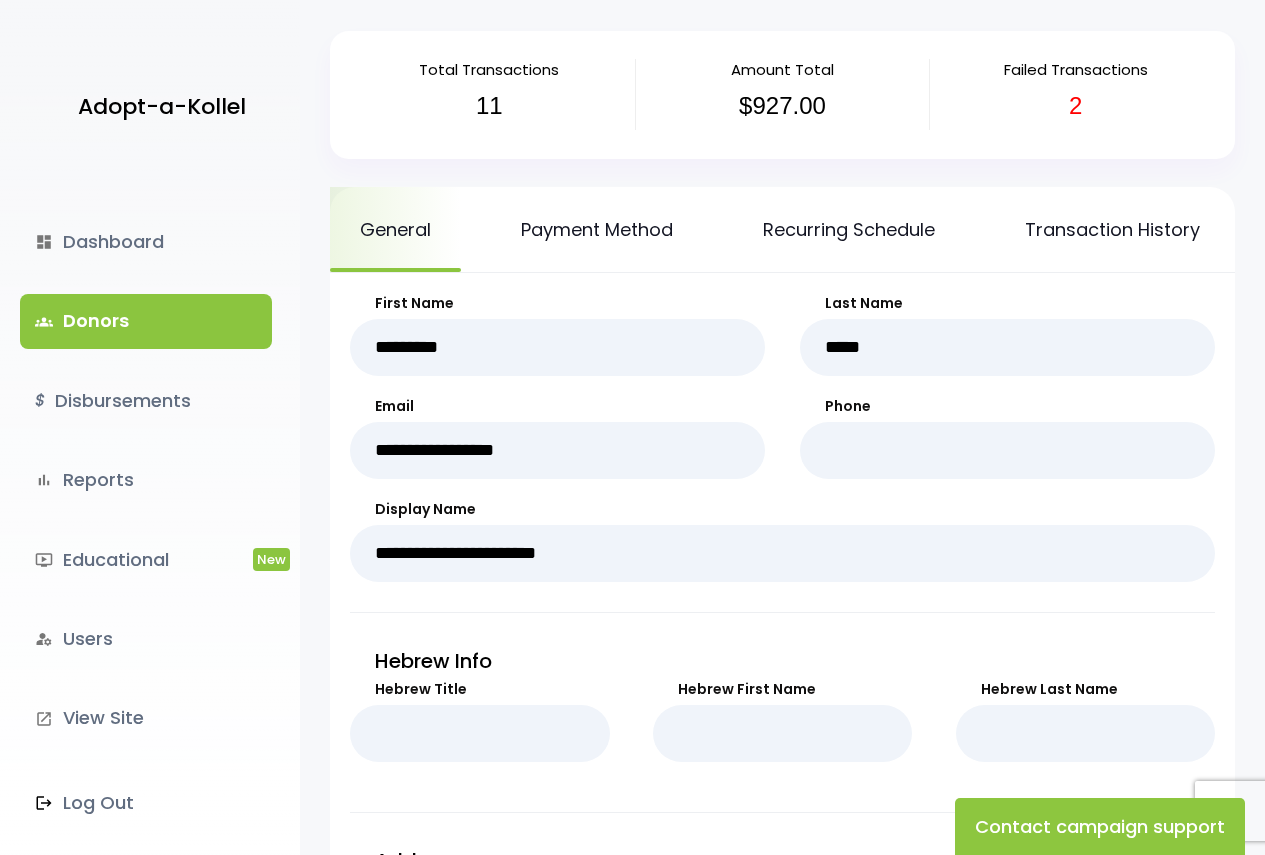 scroll, scrollTop: 0, scrollLeft: 0, axis: both 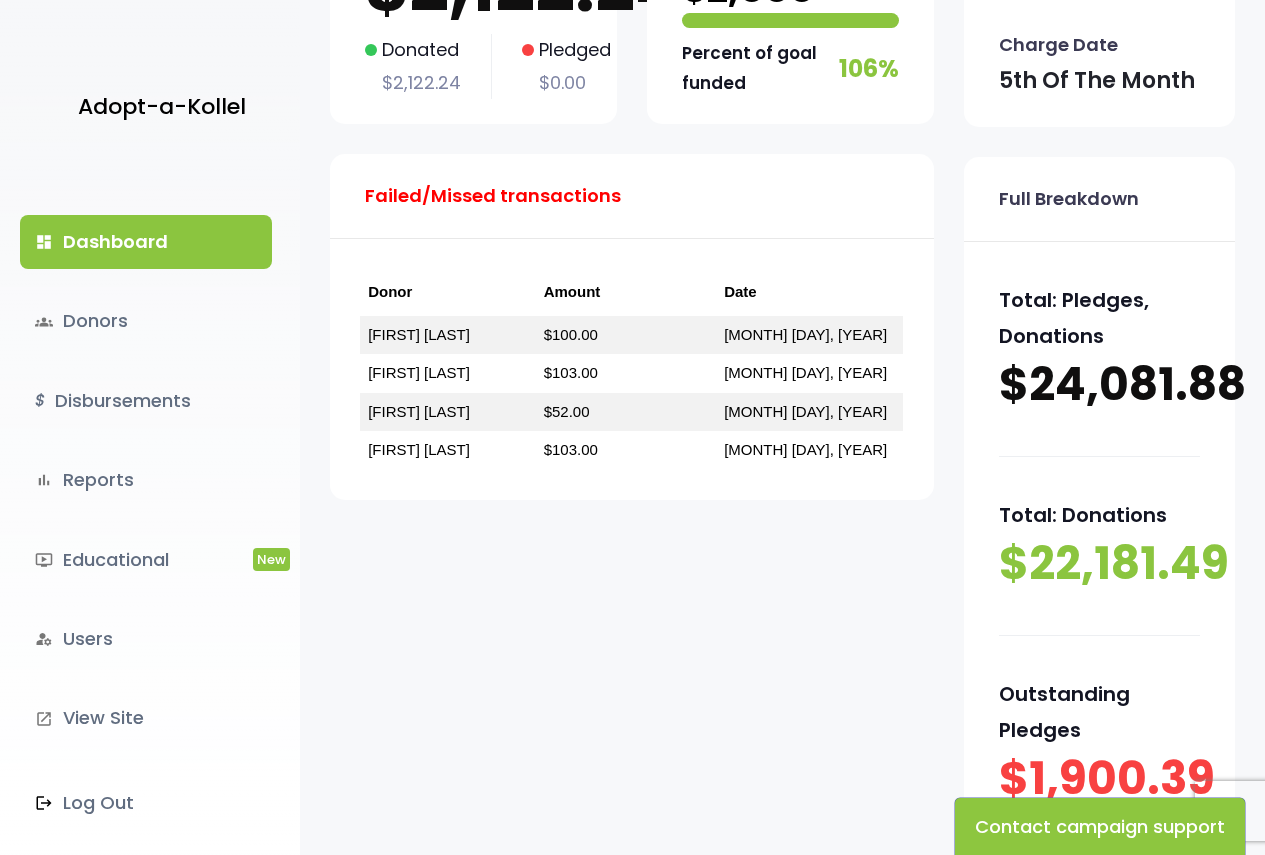 click on "Contact campaign support" at bounding box center (1100, 826) 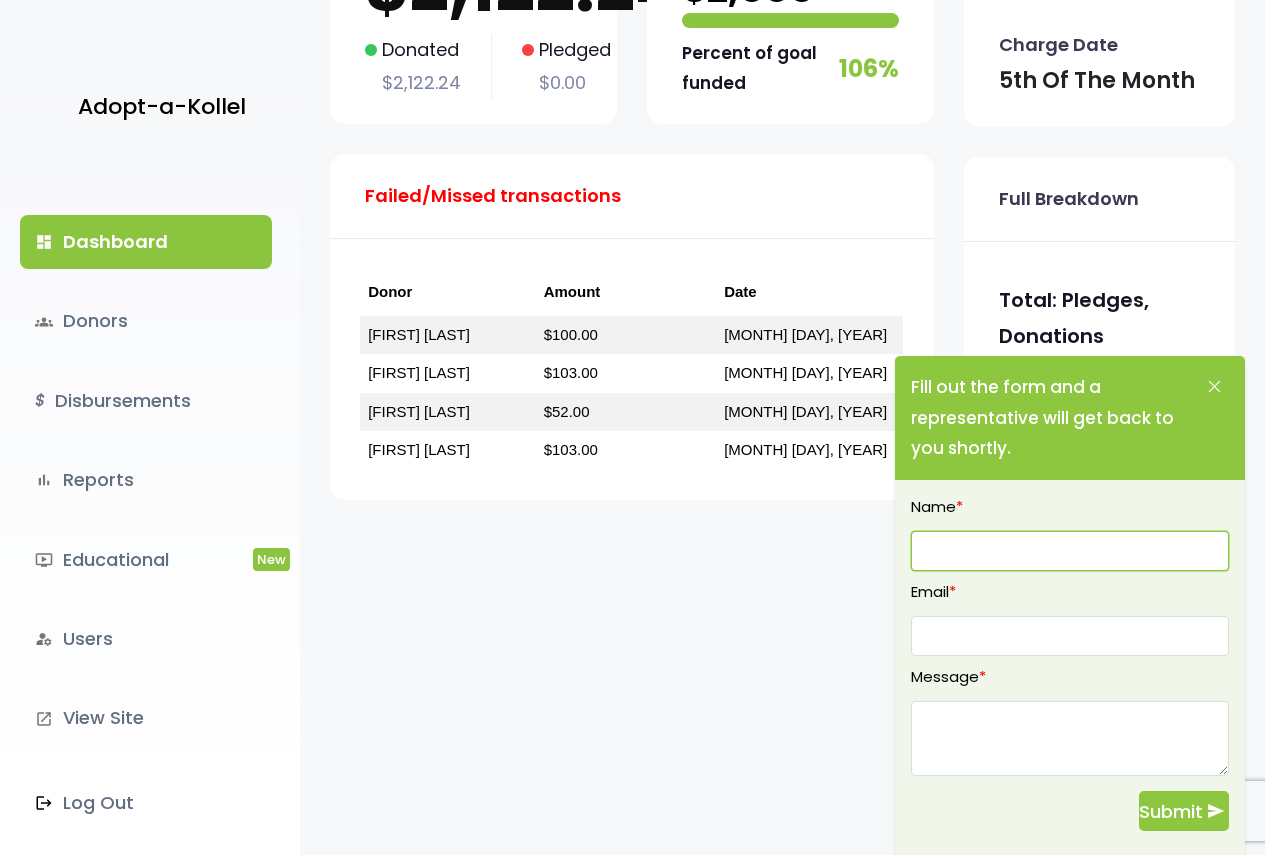 click at bounding box center [1070, 551] 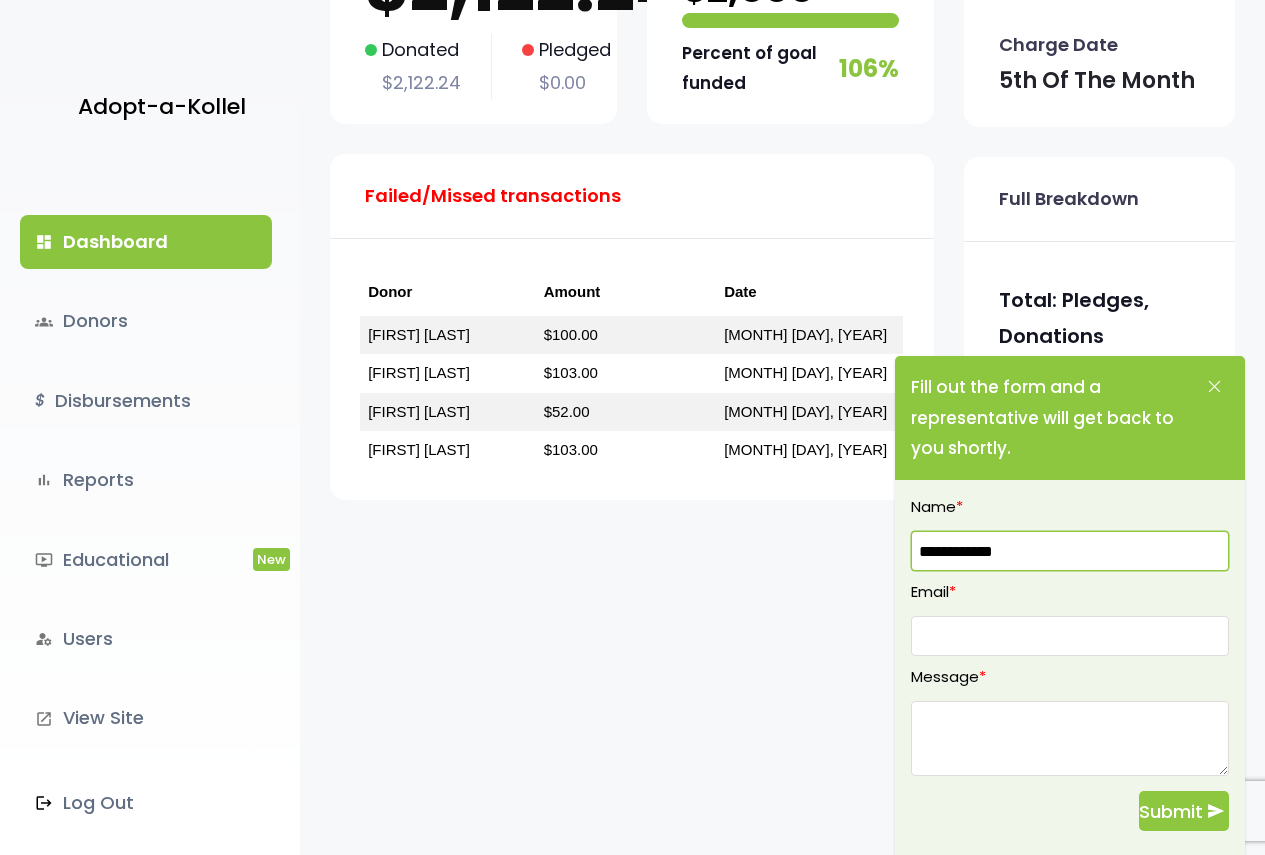 type on "**********" 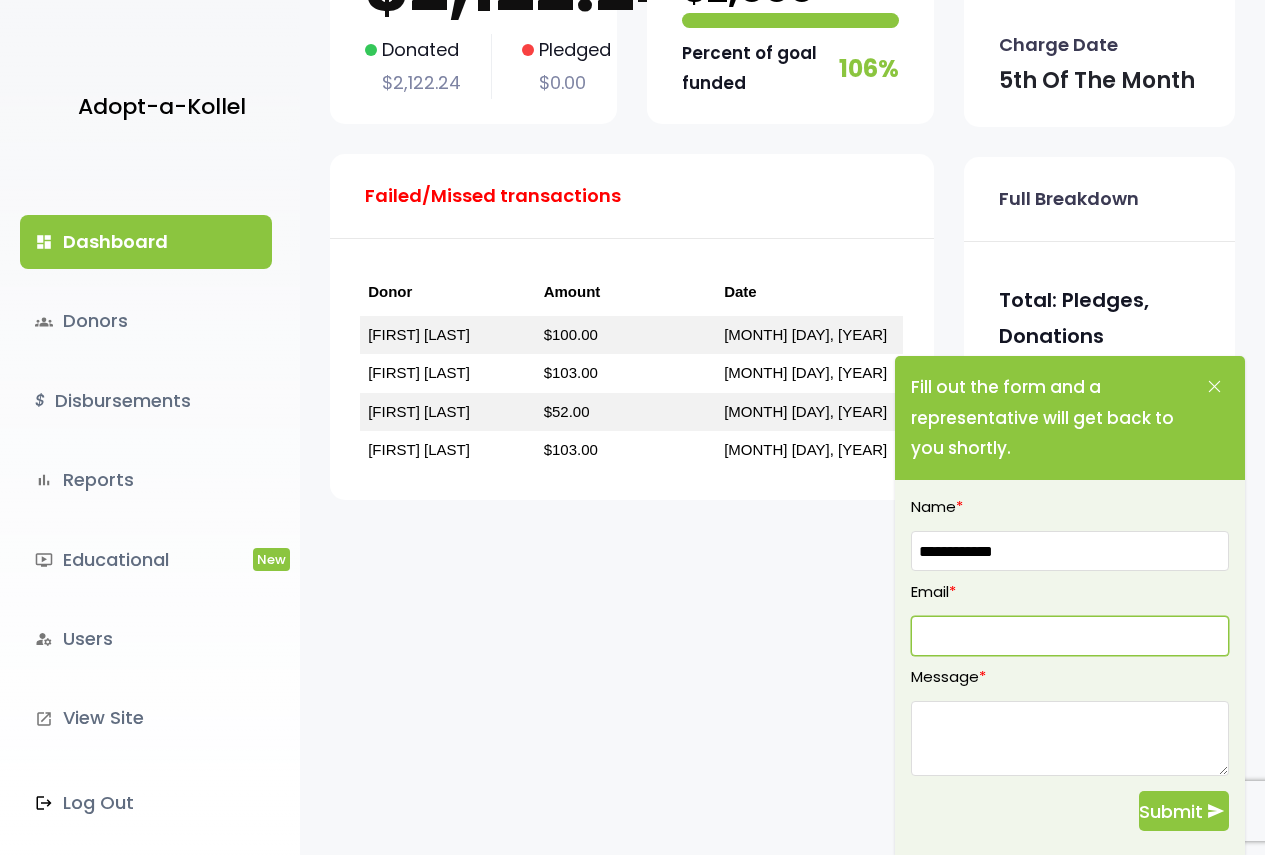 click at bounding box center (1070, 636) 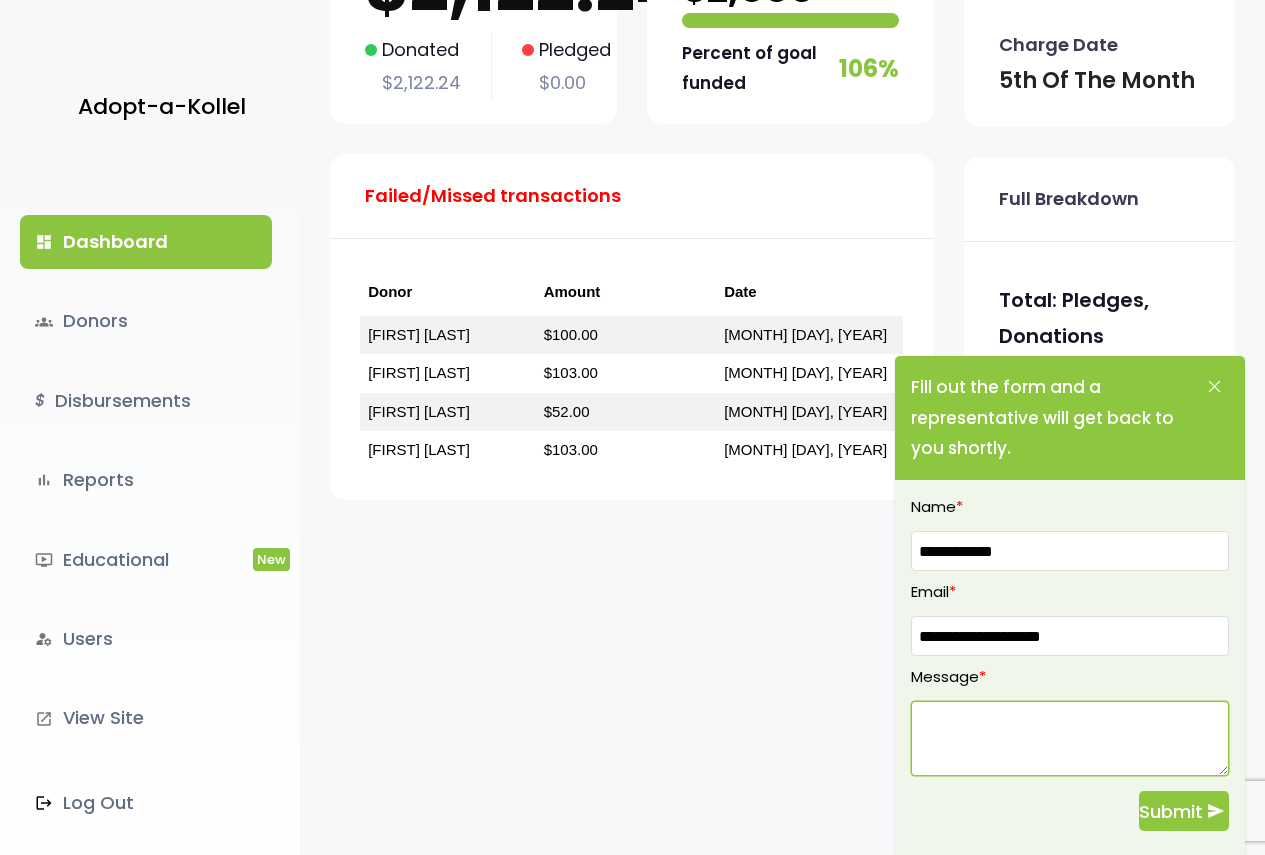 click at bounding box center (1070, 738) 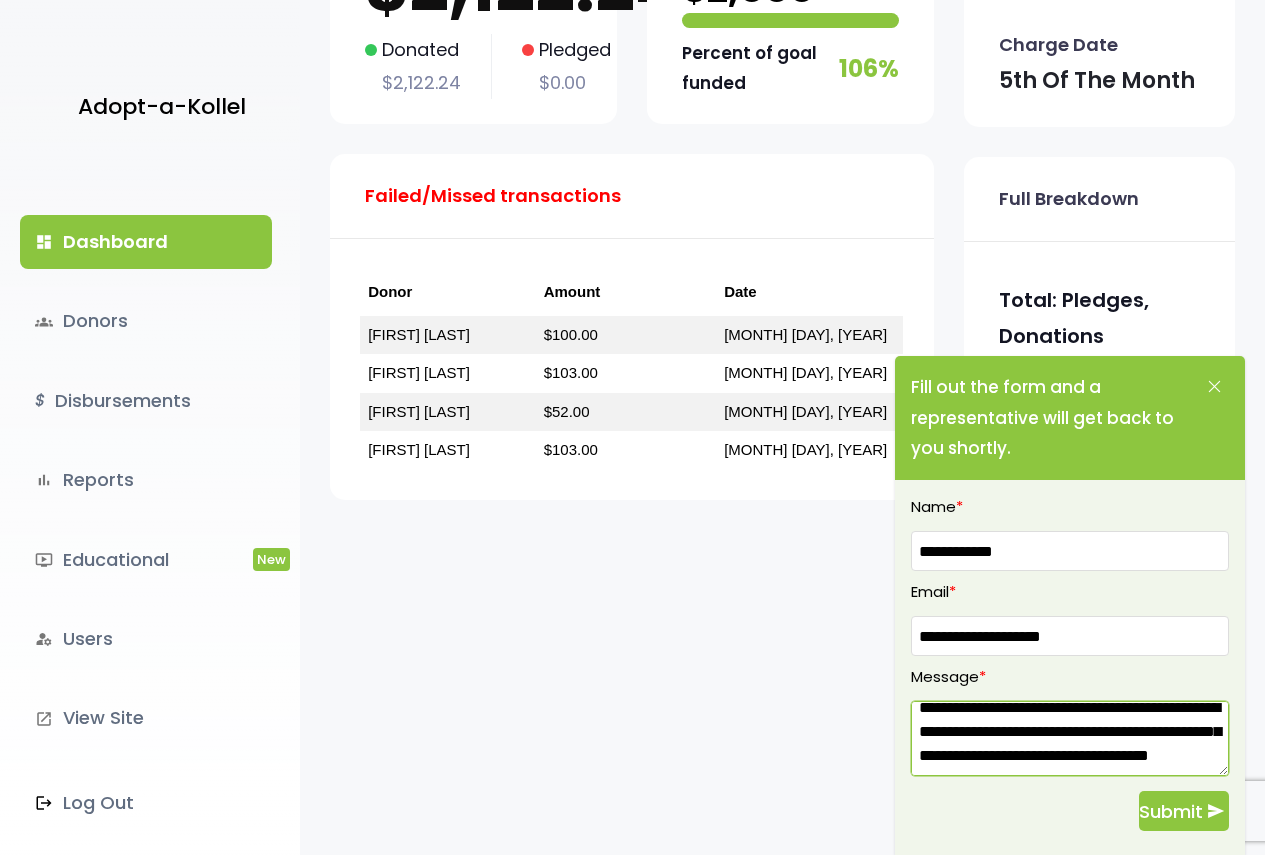 scroll, scrollTop: 53, scrollLeft: 0, axis: vertical 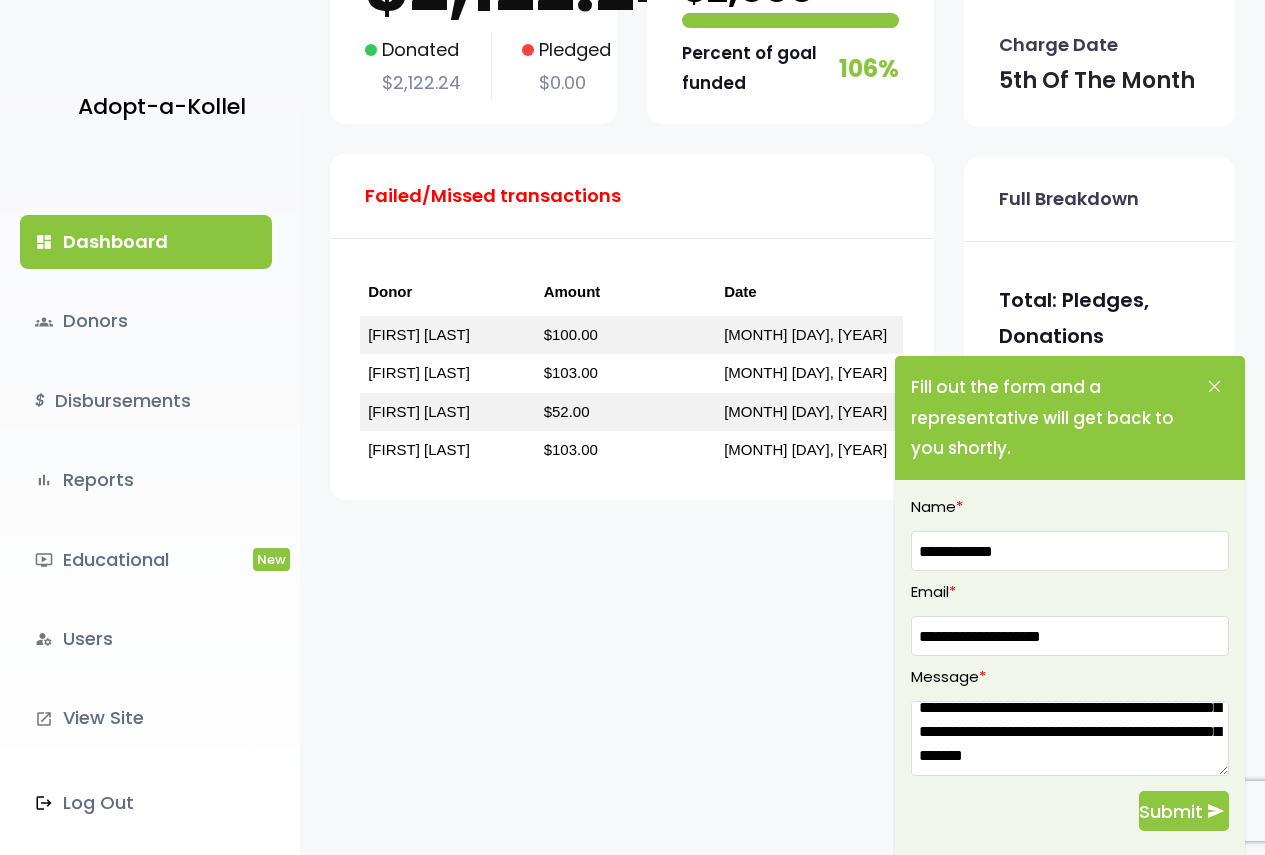 drag, startPoint x: 1180, startPoint y: 712, endPoint x: 1030, endPoint y: 266, distance: 470.5486 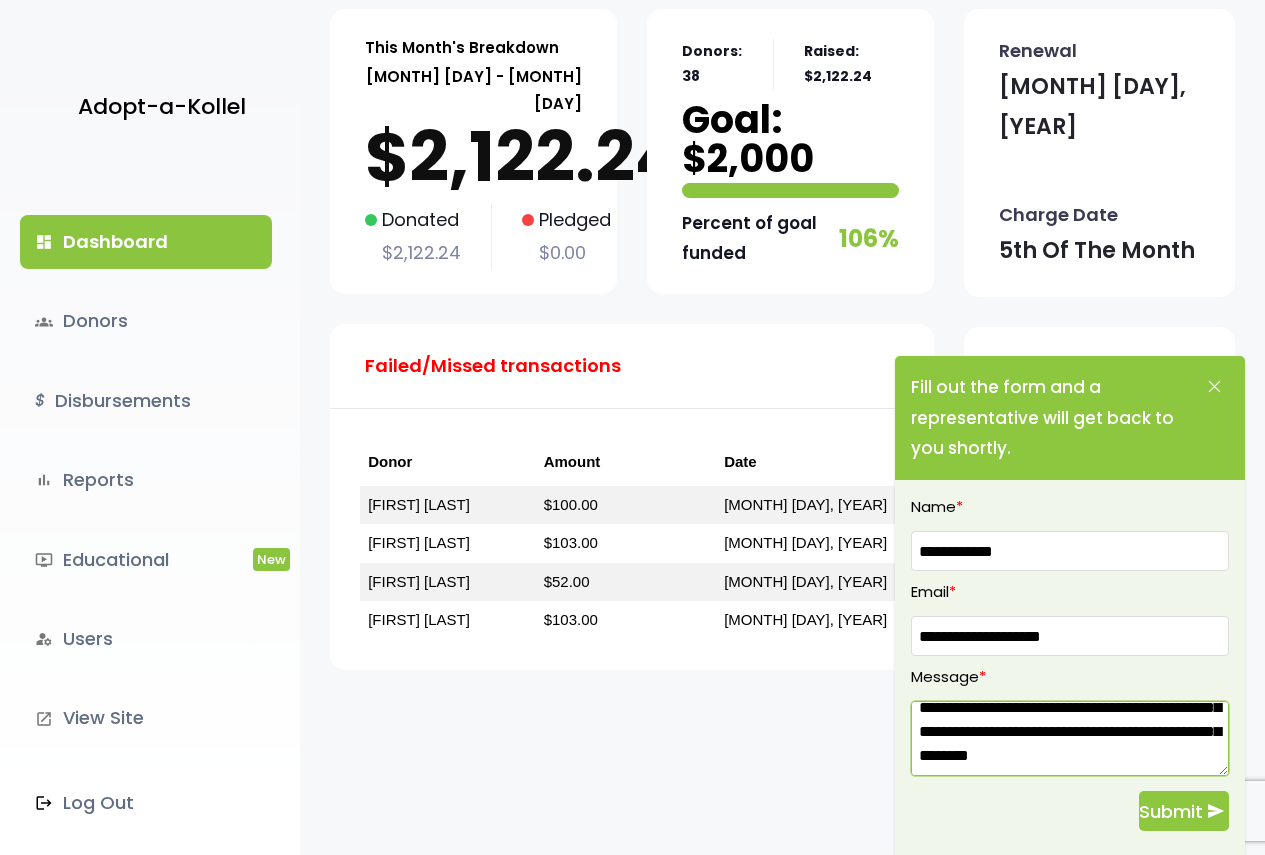 scroll, scrollTop: 0, scrollLeft: 0, axis: both 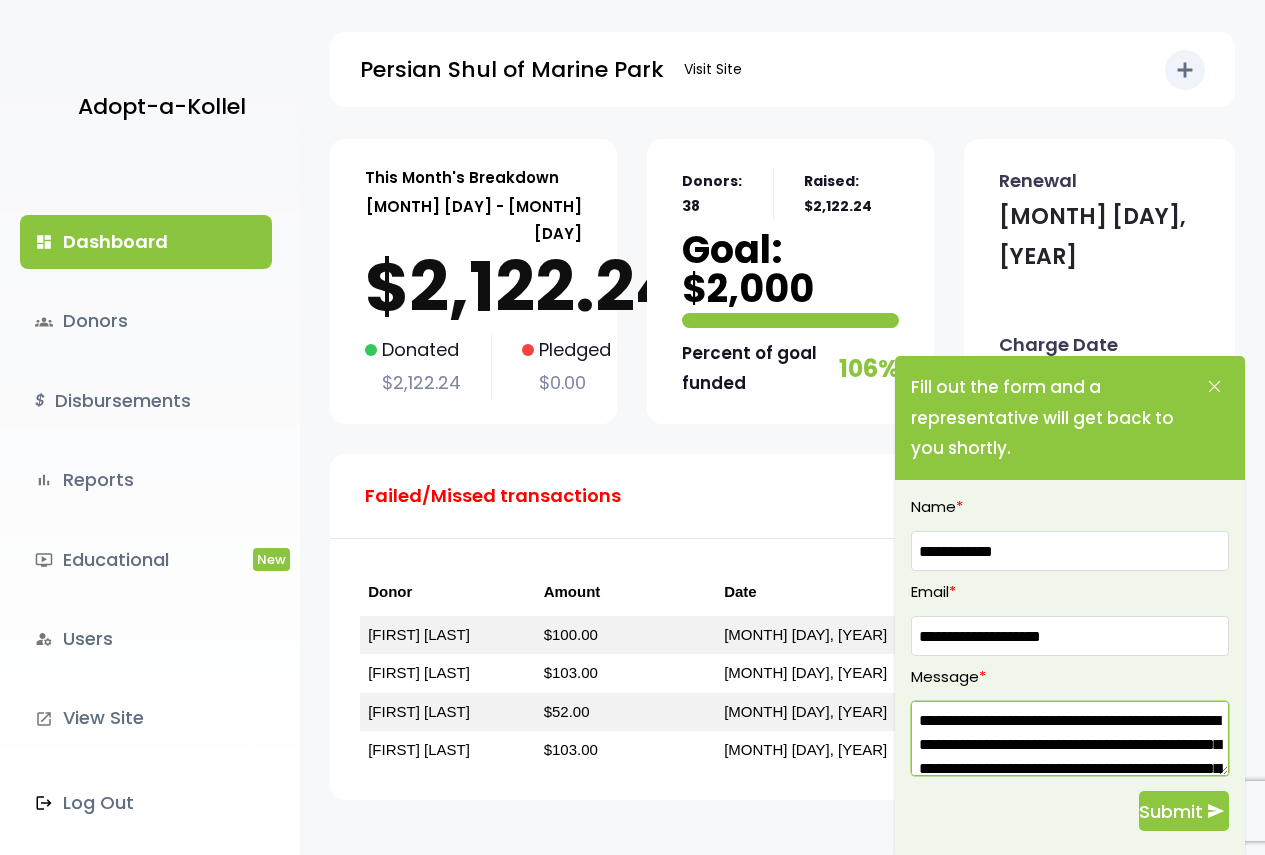 click on "**********" at bounding box center (1070, 738) 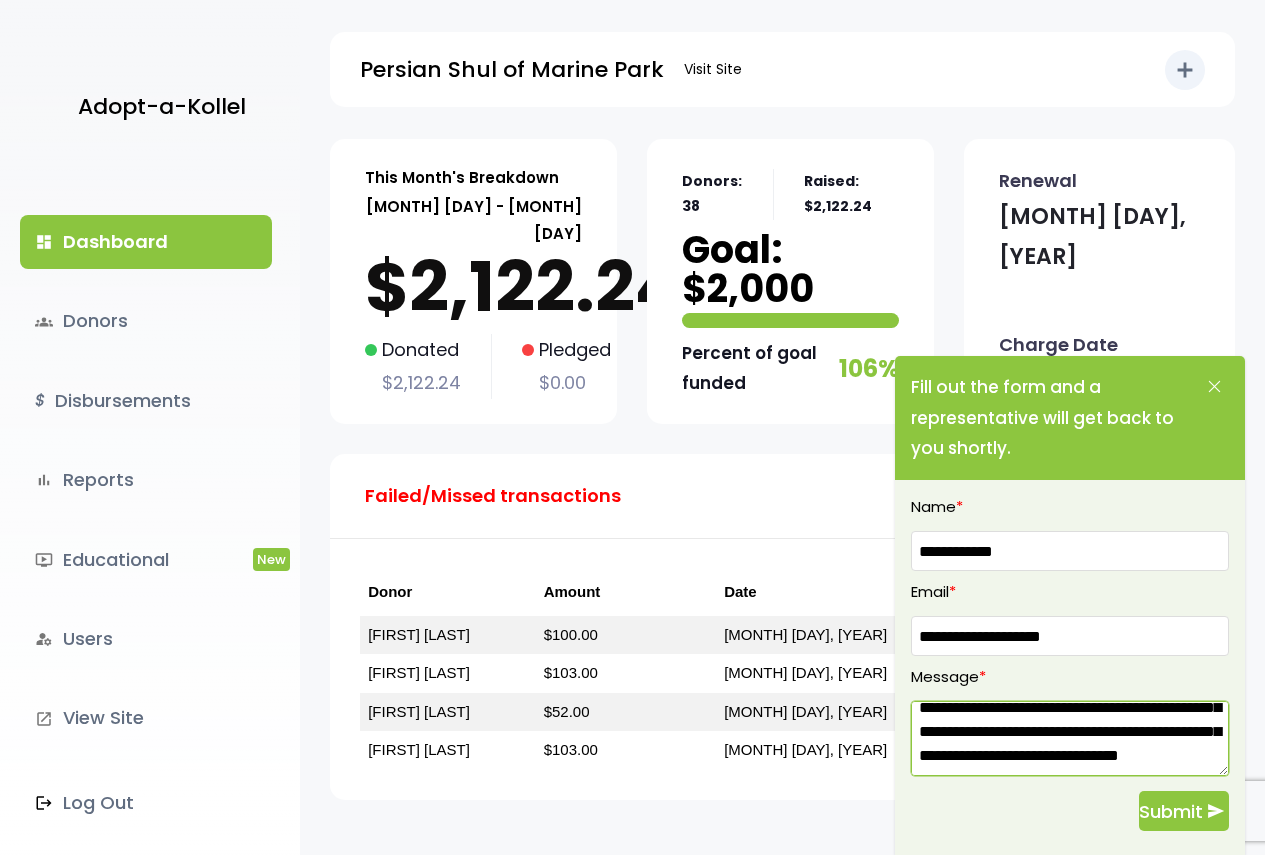 scroll, scrollTop: 0, scrollLeft: 0, axis: both 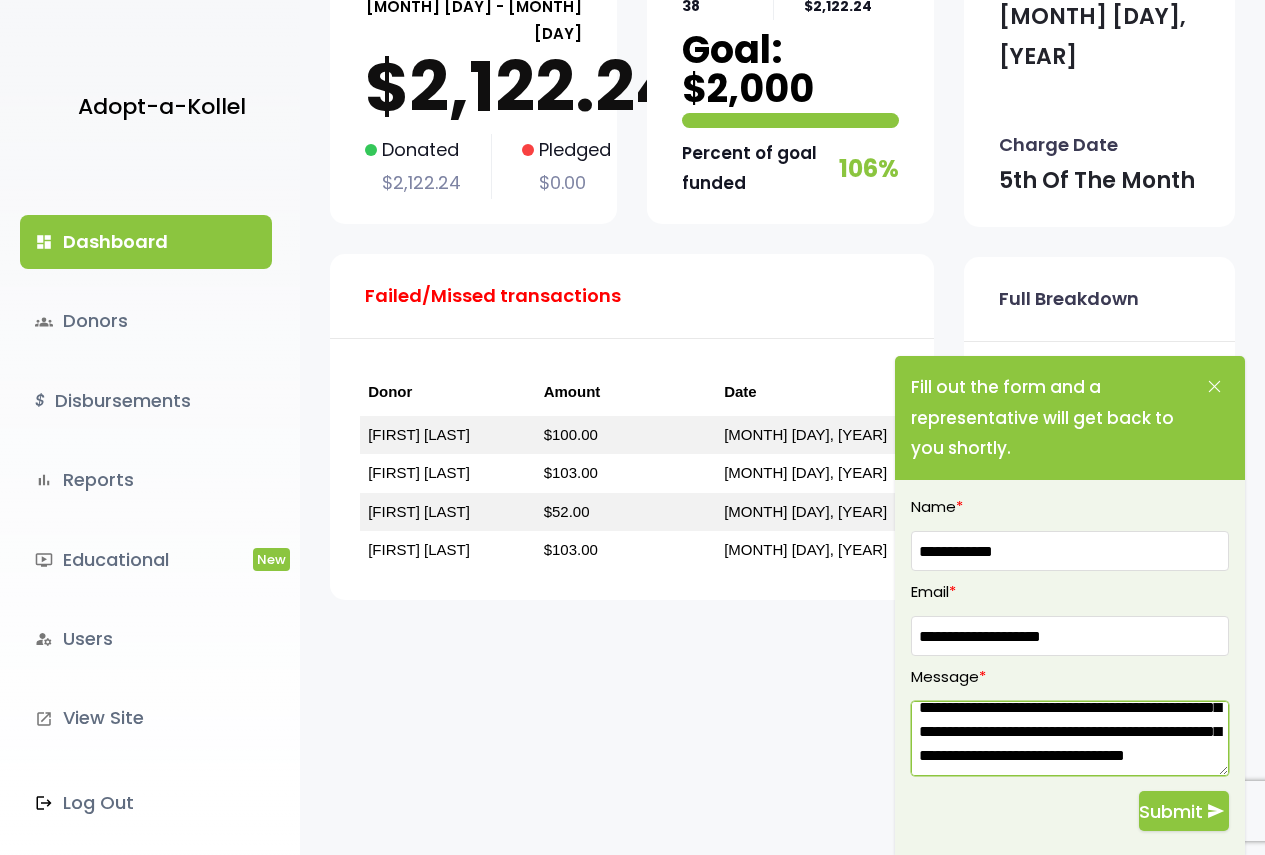 type on "**********" 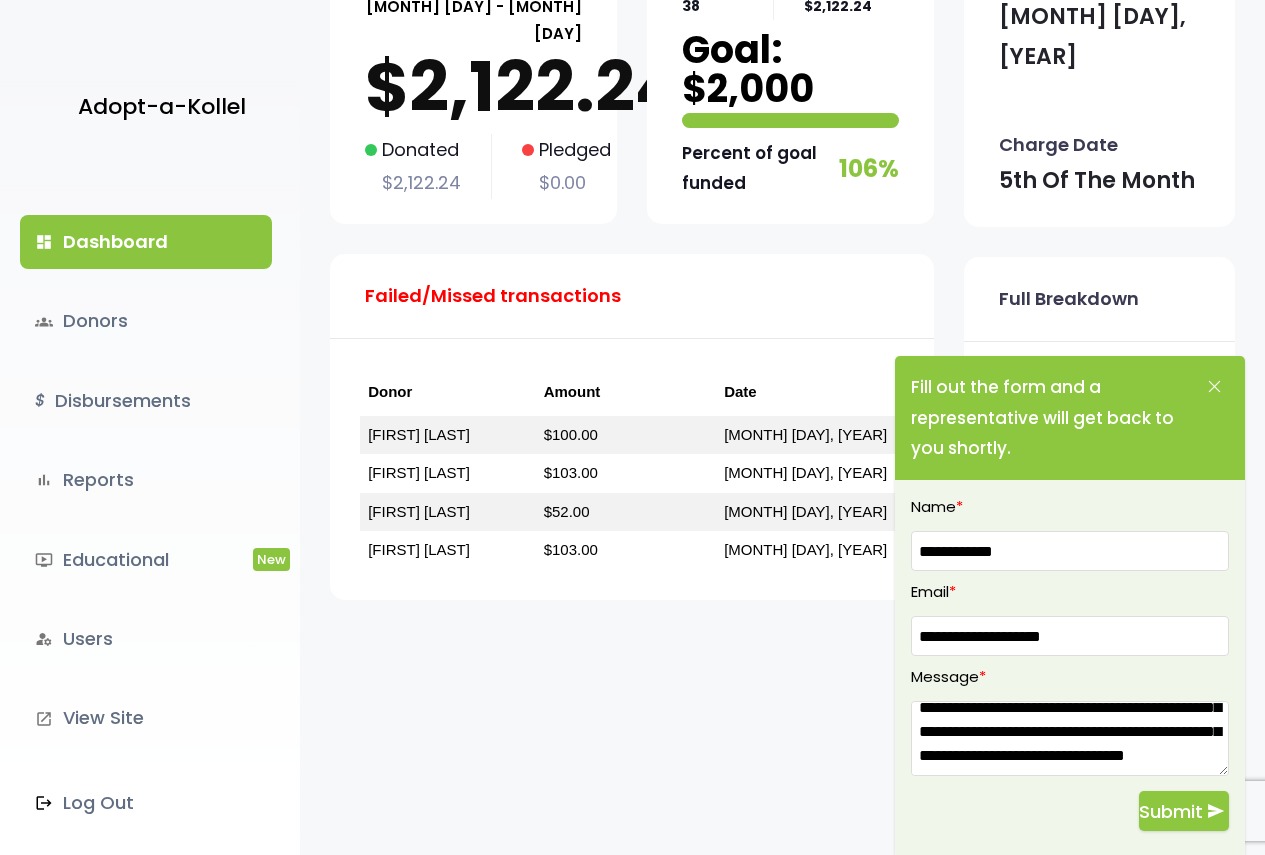 click on "Submit" at bounding box center [1171, 811] 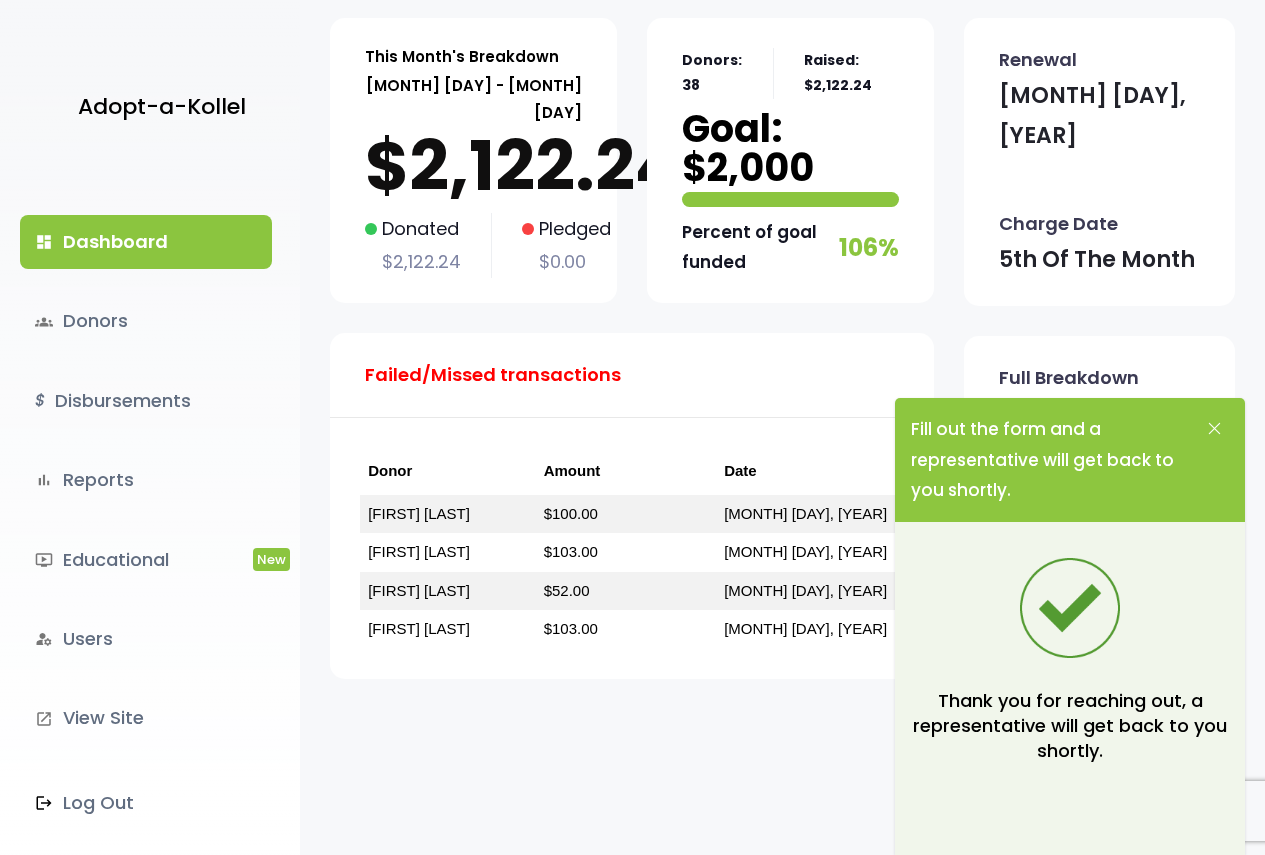 scroll, scrollTop: 0, scrollLeft: 0, axis: both 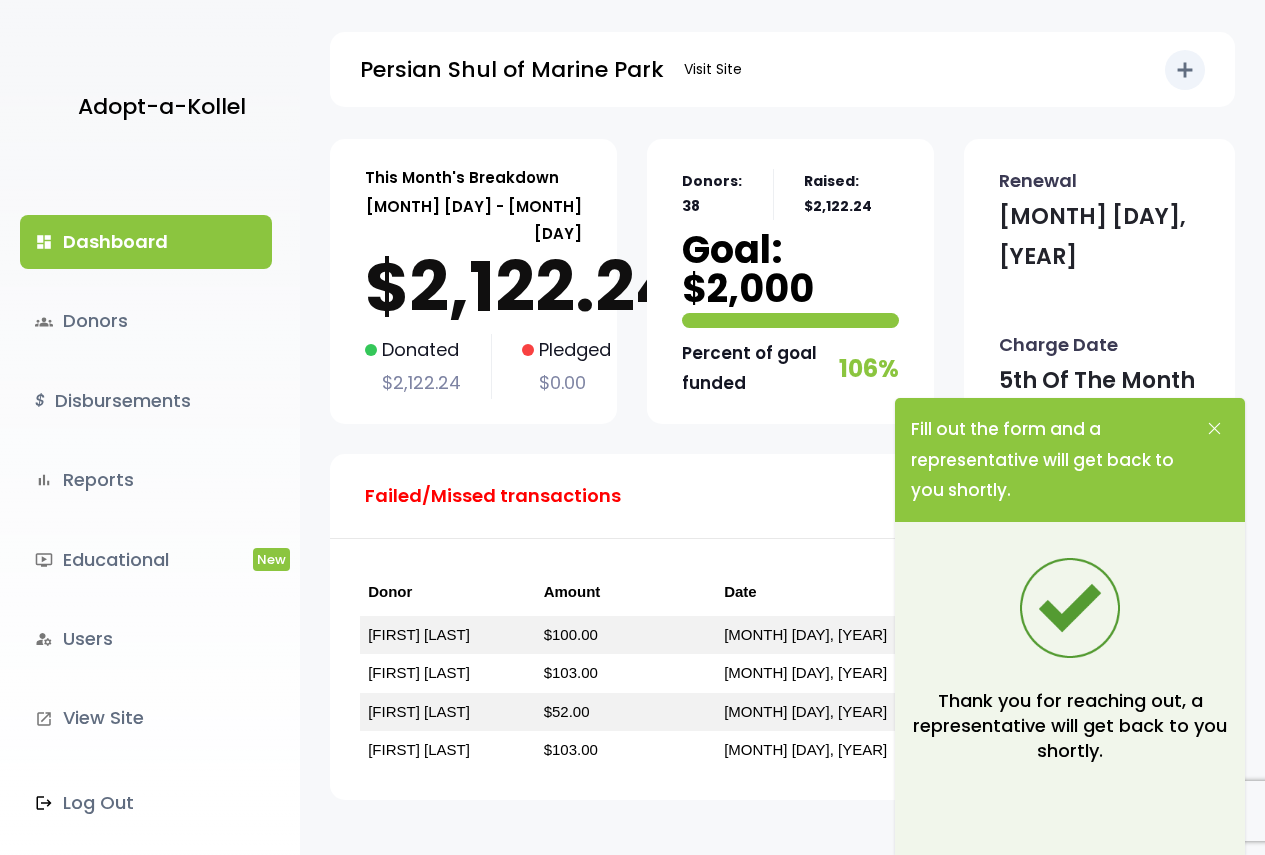 click on "This Month's Breakdown
July 05 - August 04
$2,122.24
Donated
$2,122.24
Pledged
$0.00
Donors: 38
Raised: $2,122.24 Goal: $2,000  106%" at bounding box center (632, 484) 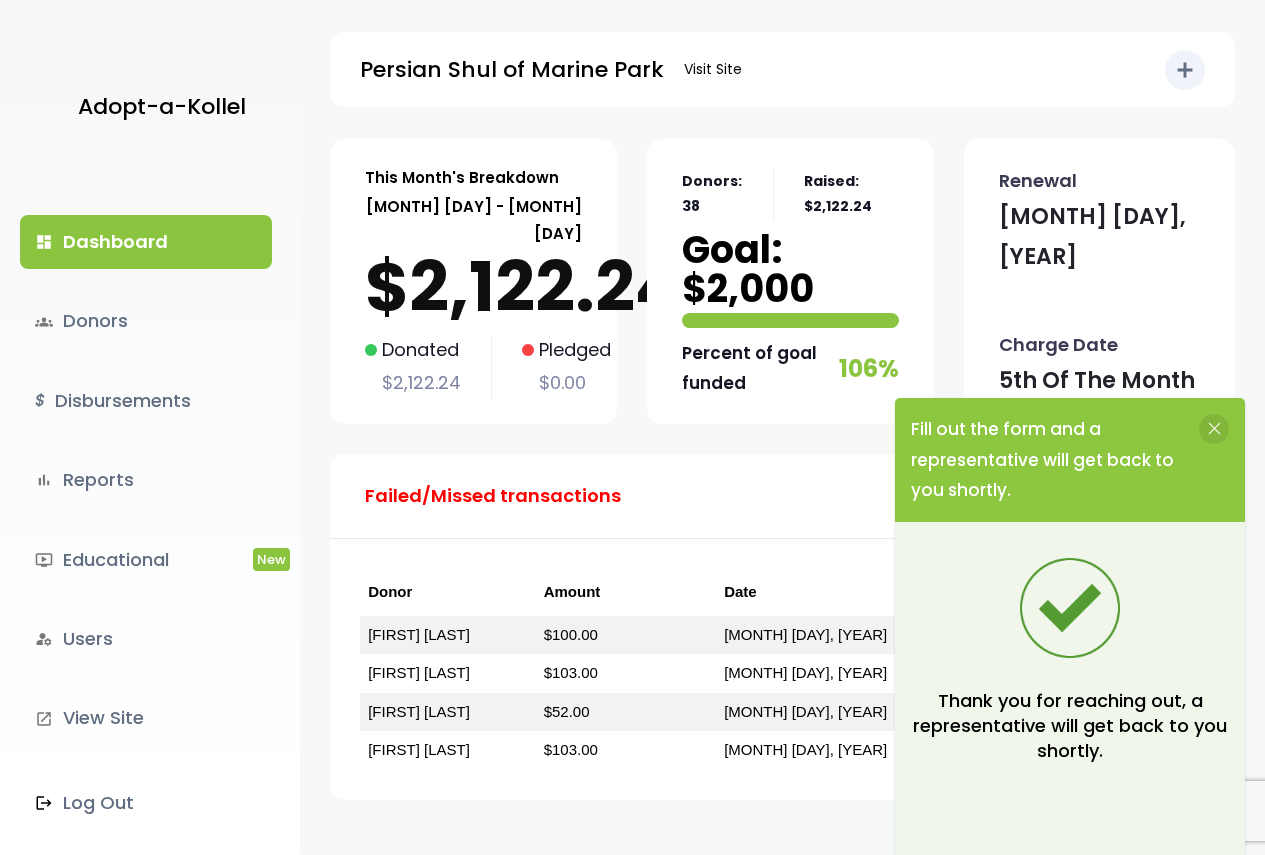 click at bounding box center (1214, 429) 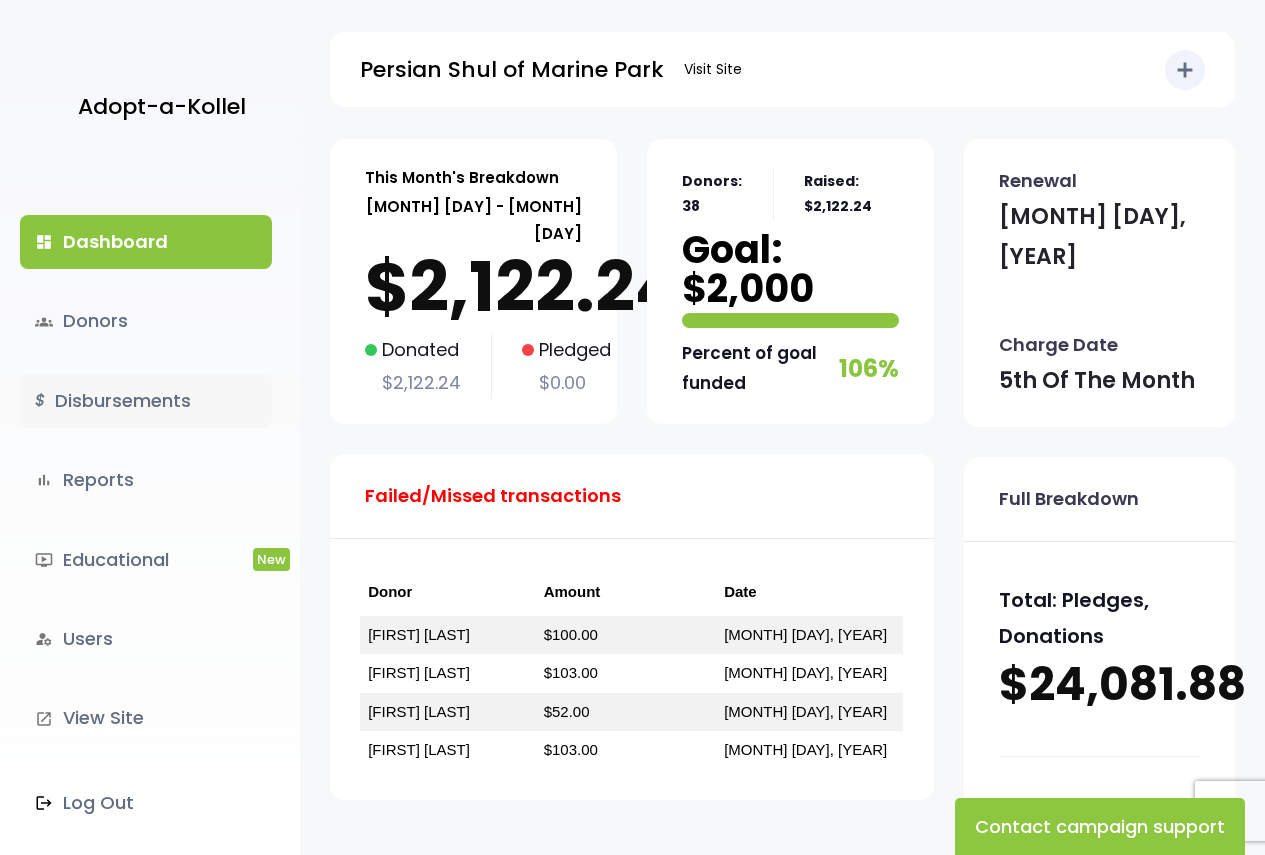click on "$ Disbursements" at bounding box center (146, 401) 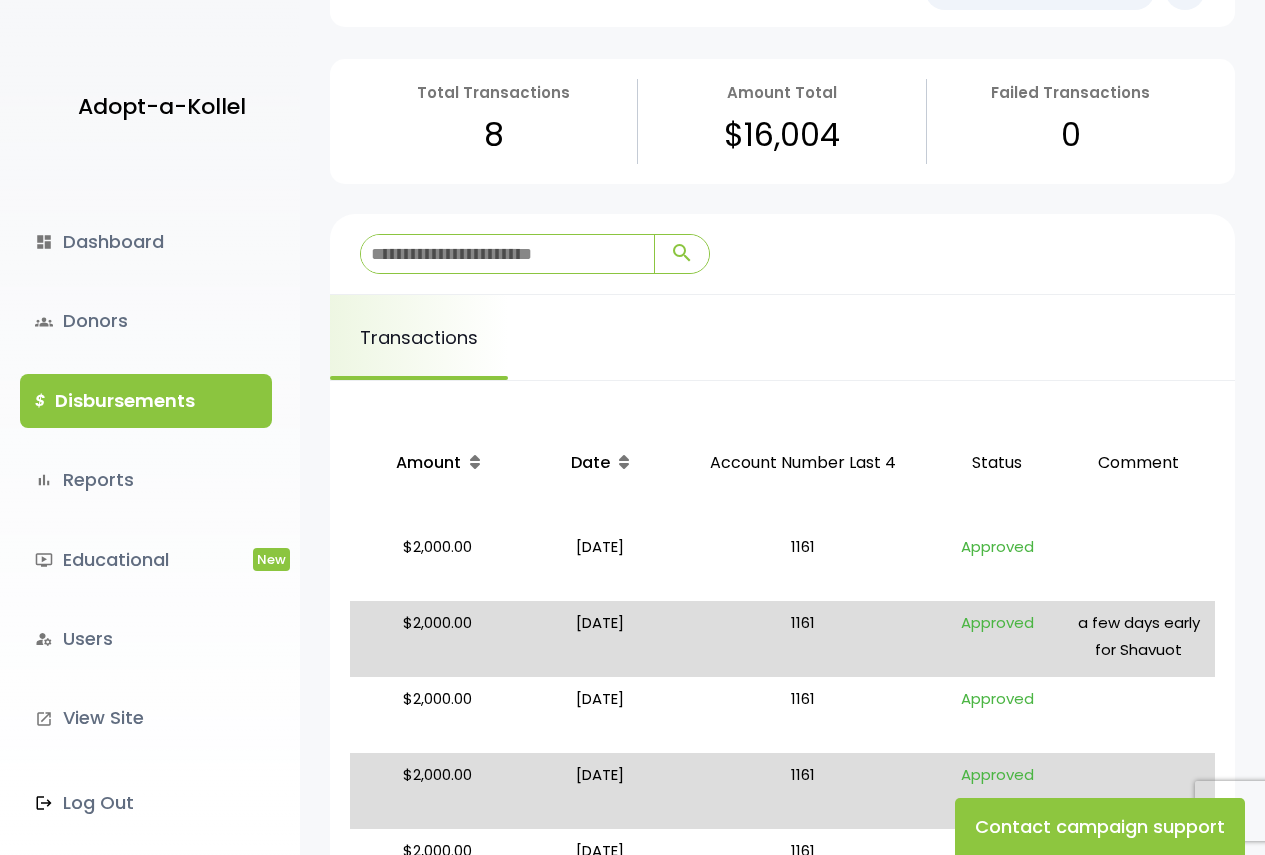 scroll, scrollTop: 48, scrollLeft: 0, axis: vertical 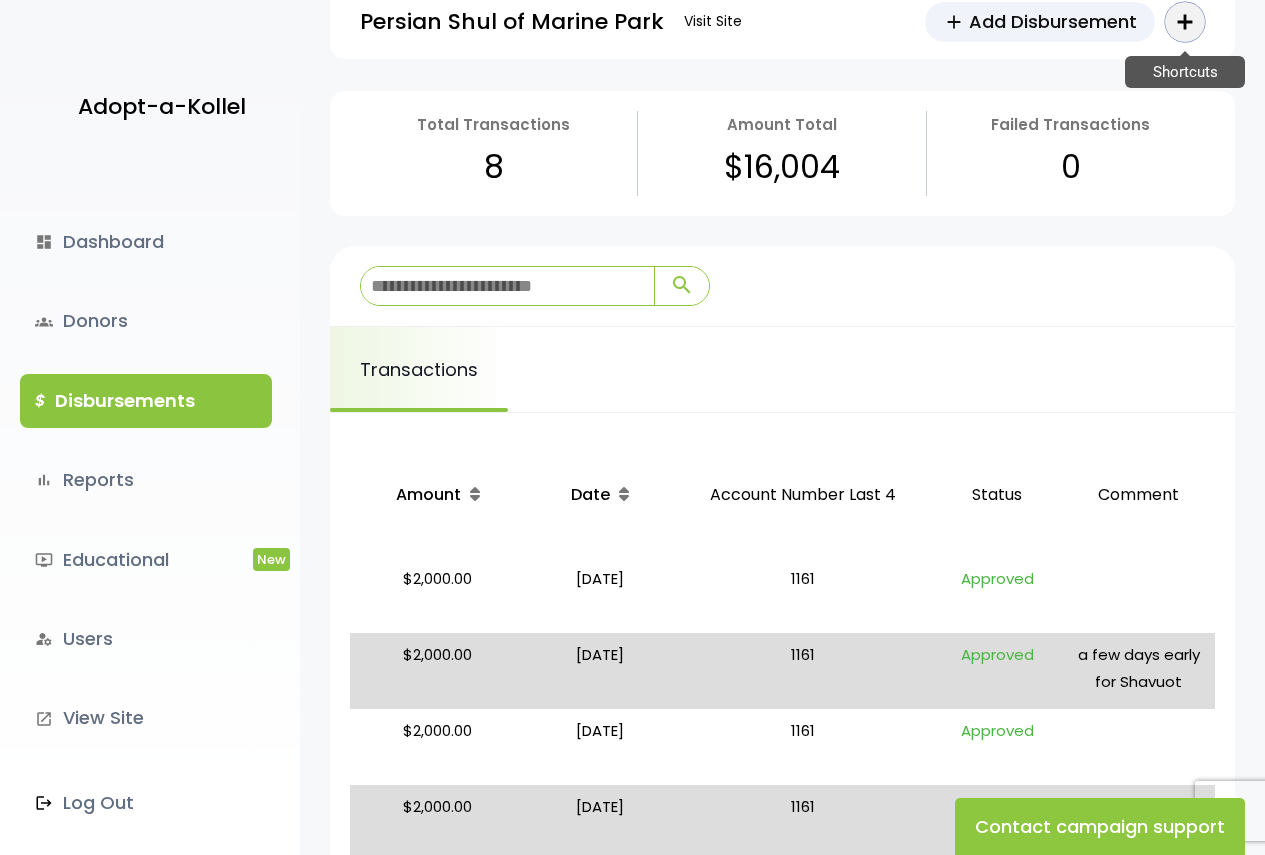 click on "add" at bounding box center [1185, 22] 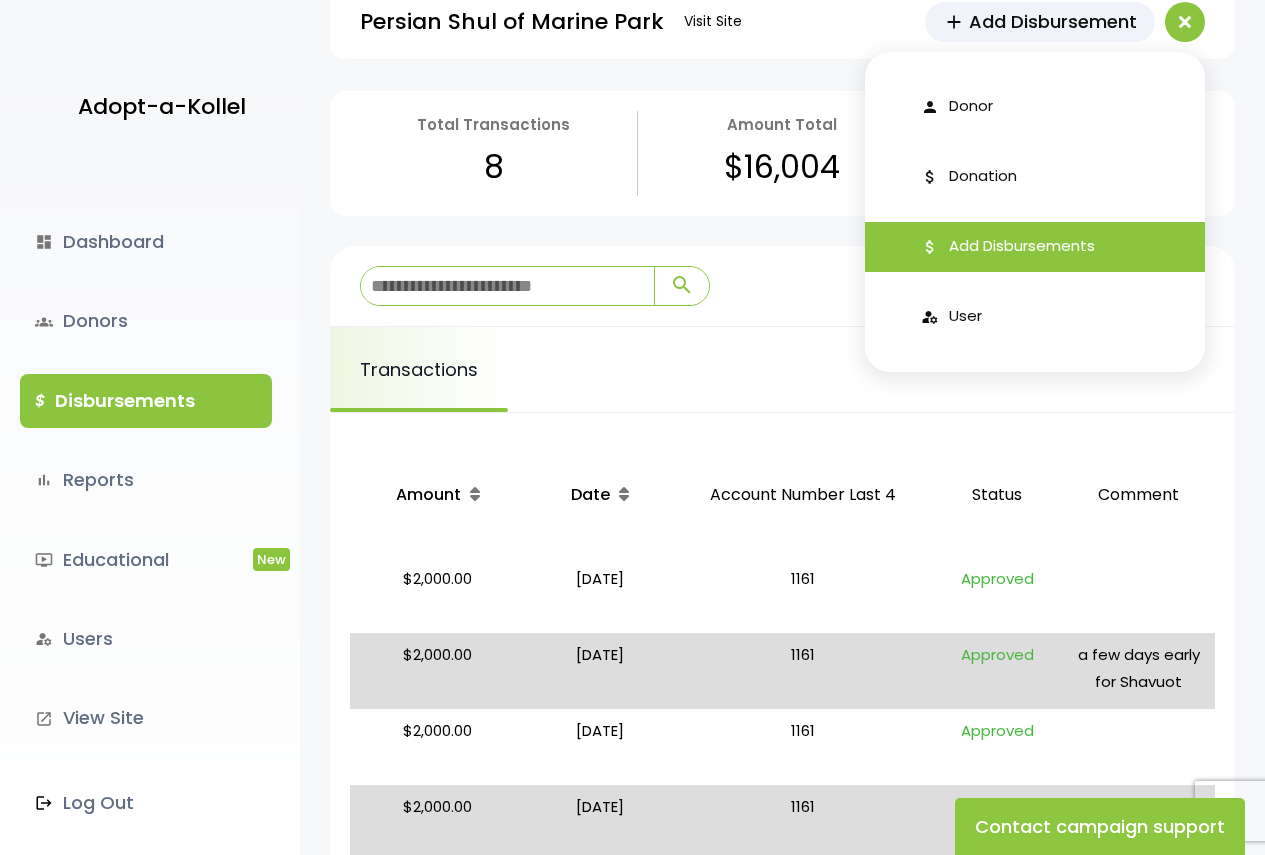 click on "Add Disbursements" at bounding box center [1022, 246] 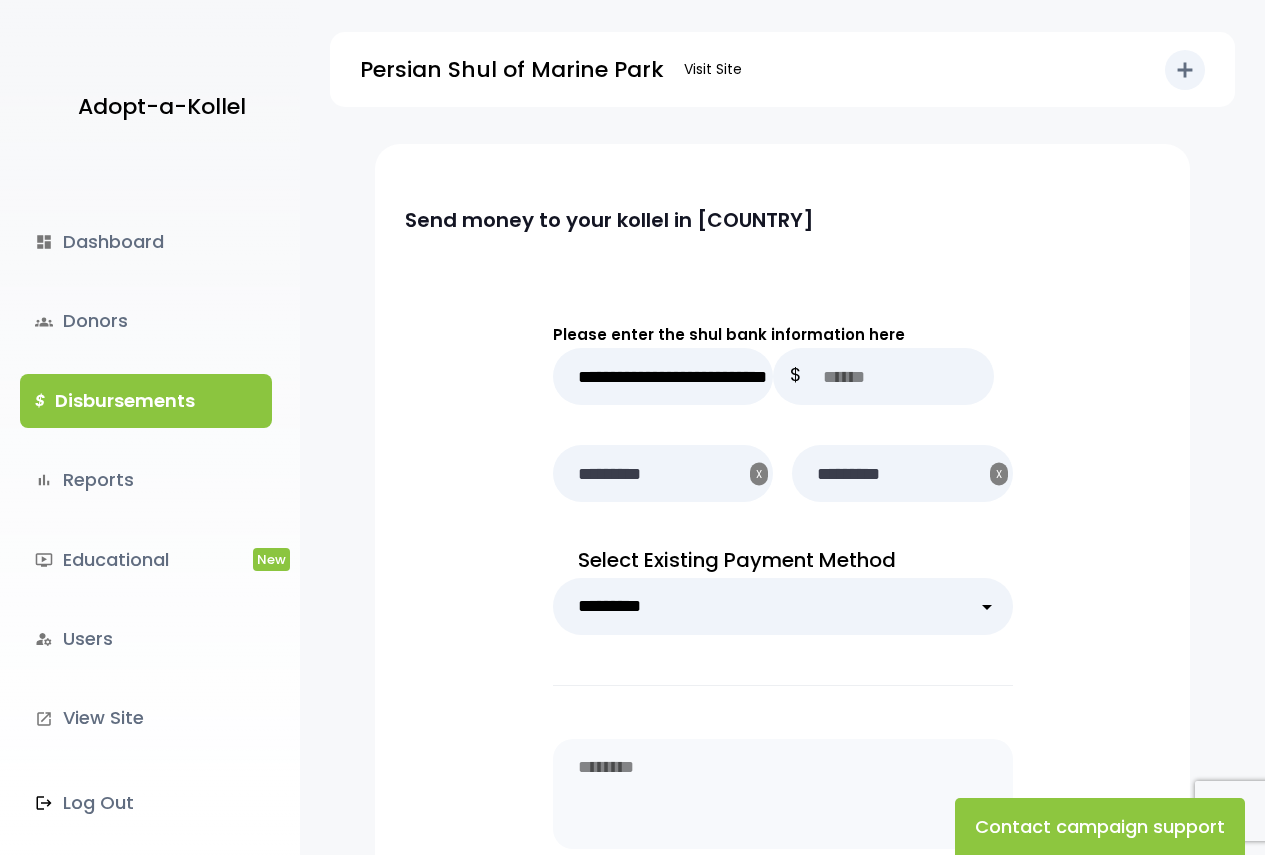 scroll, scrollTop: 200, scrollLeft: 0, axis: vertical 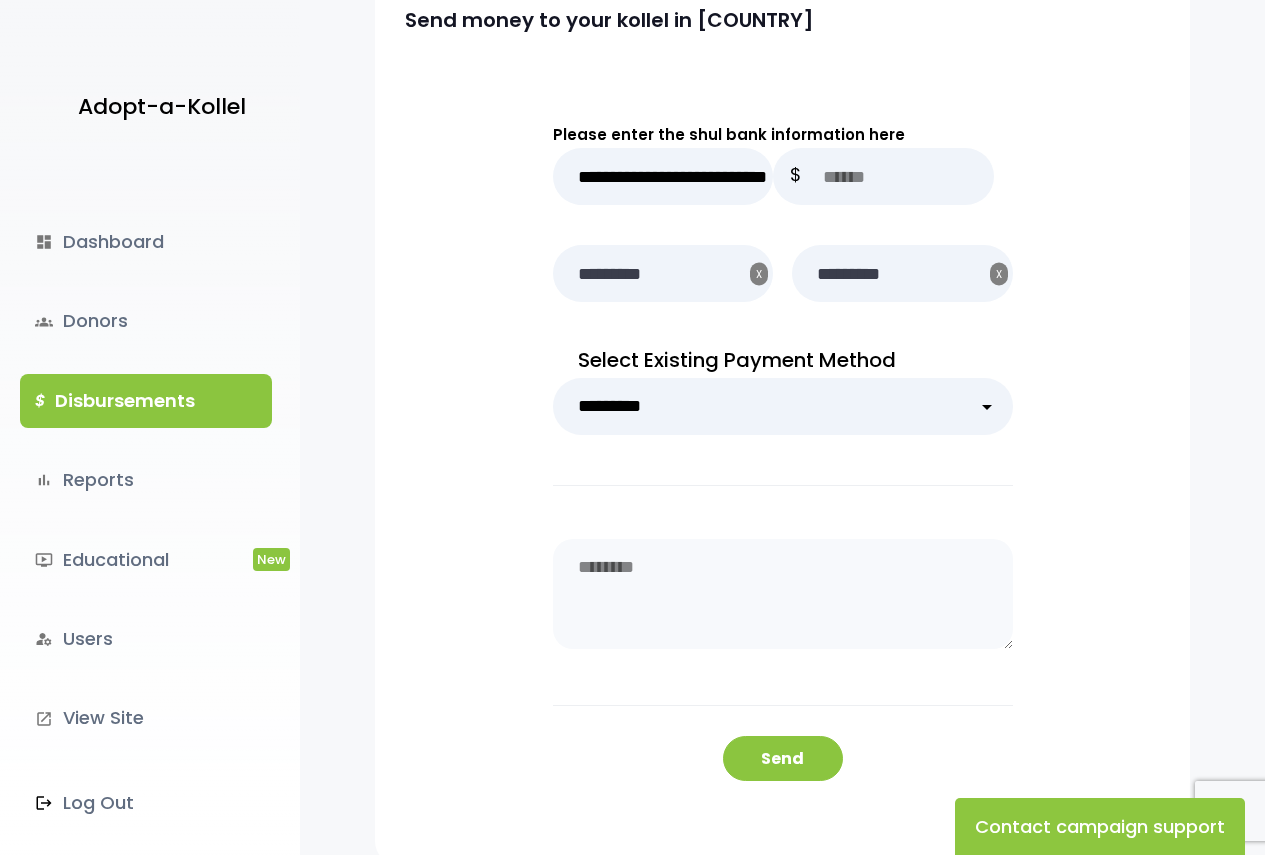 click on "**********" at bounding box center (783, 406) 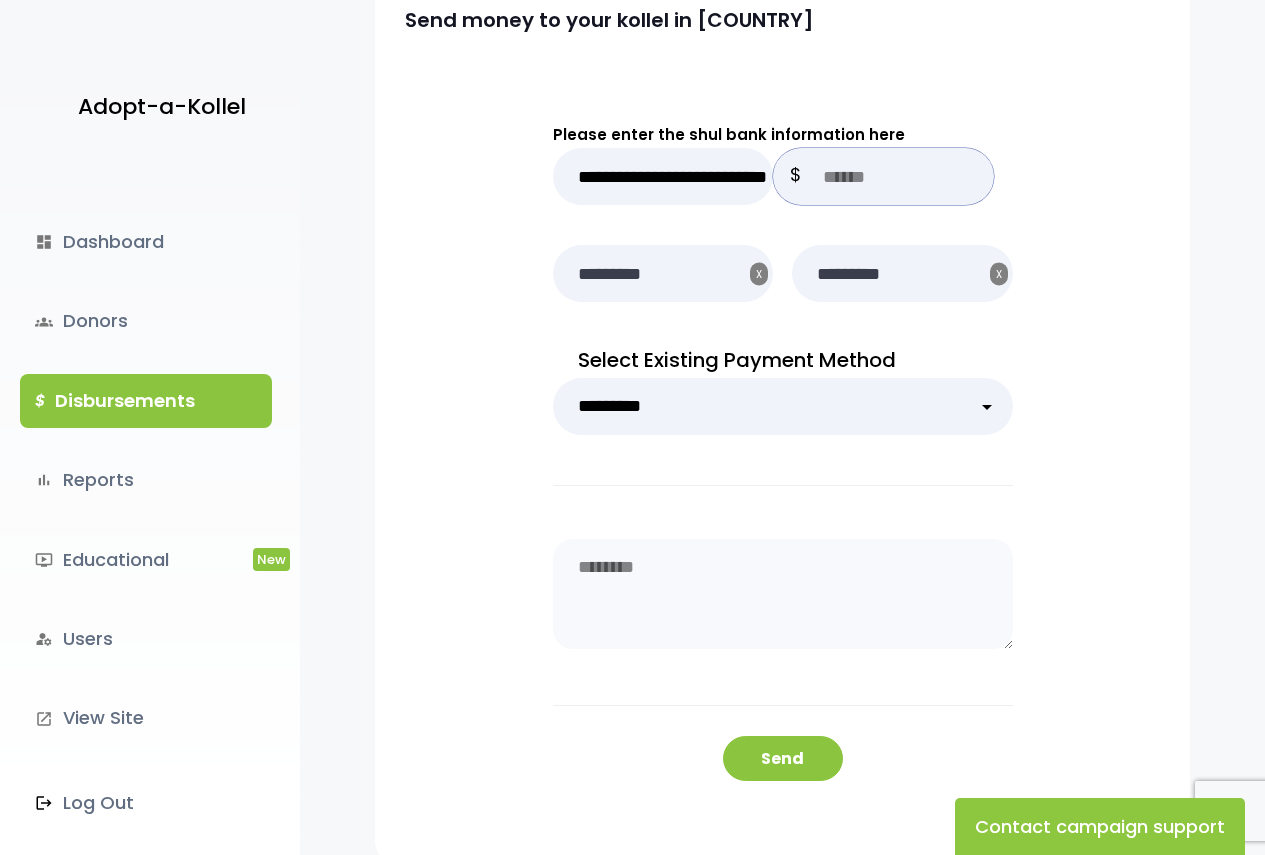 click at bounding box center [883, 176] 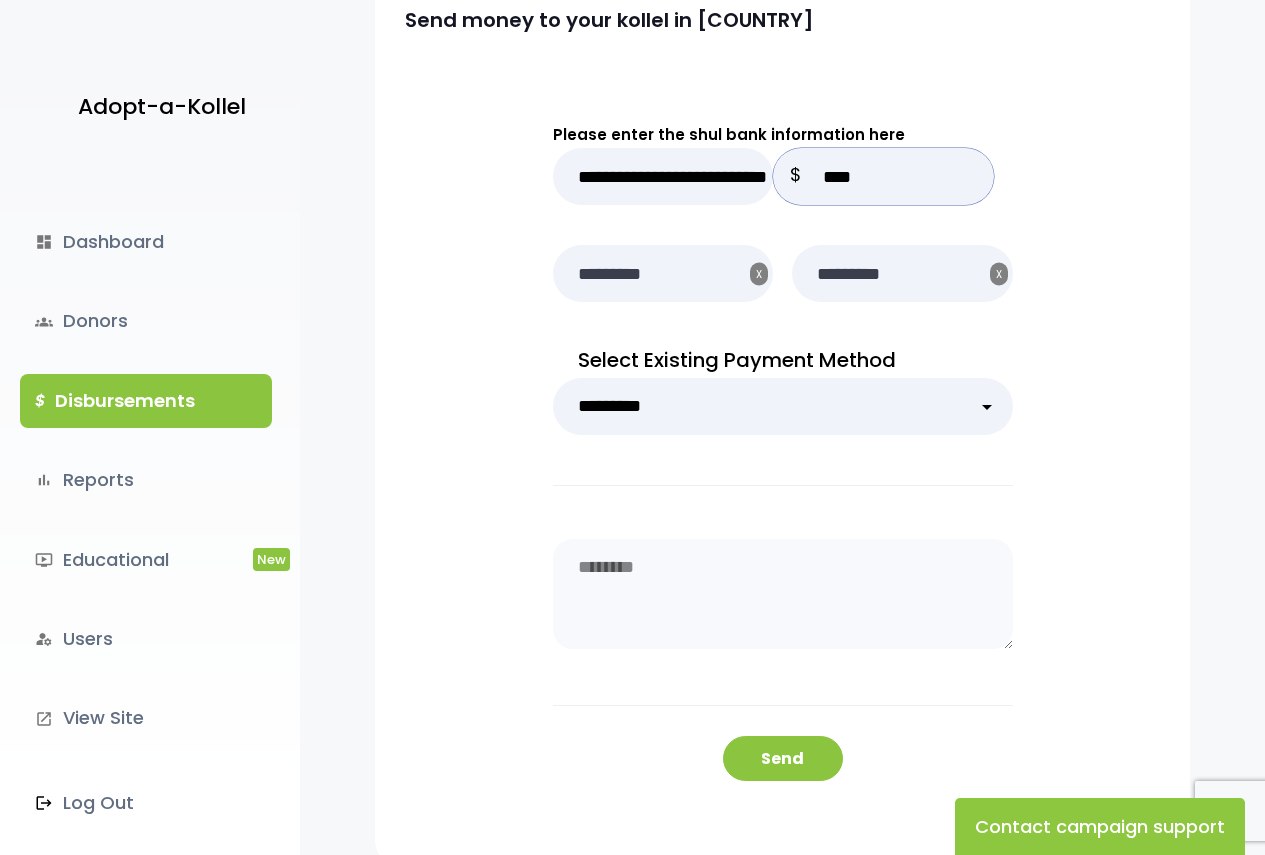 type on "****" 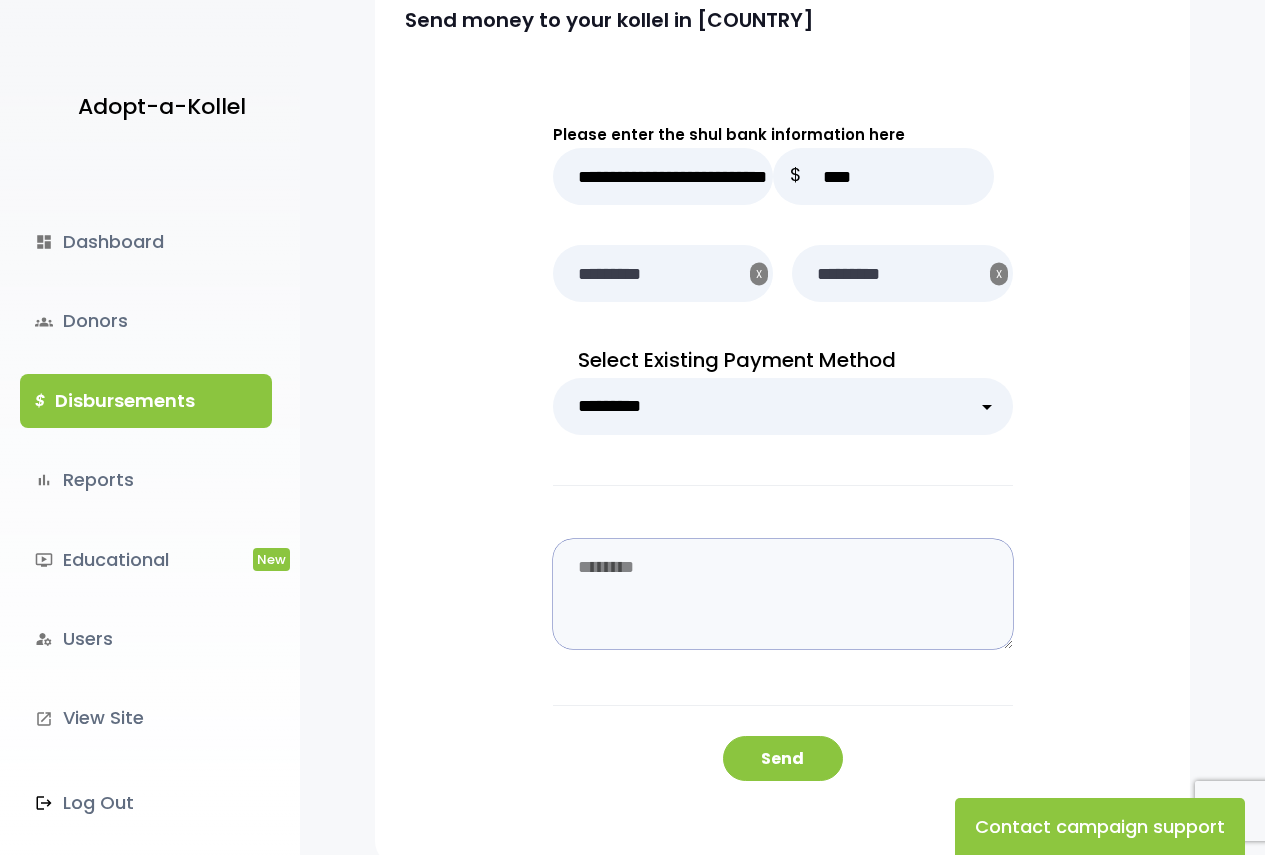 click at bounding box center [783, 594] 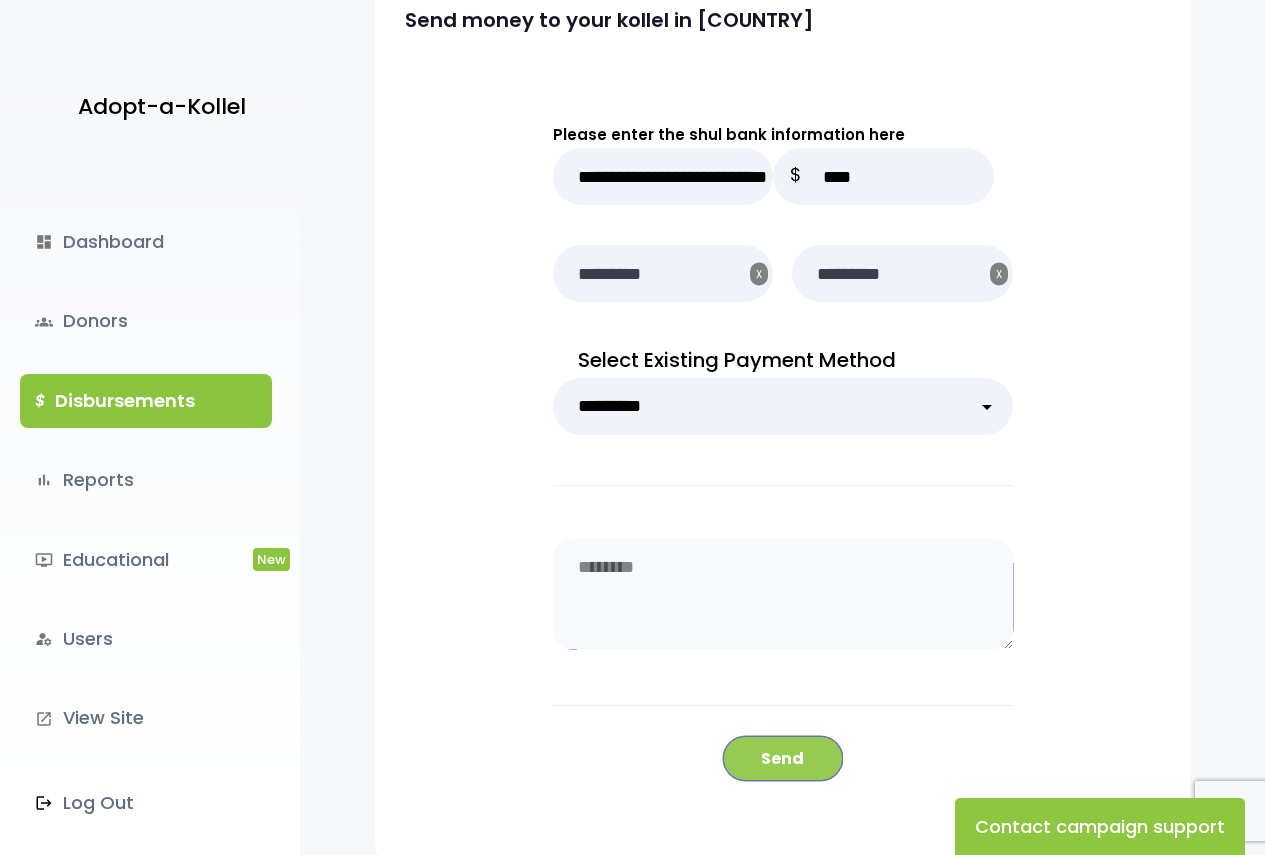 click on "Send" at bounding box center (783, 758) 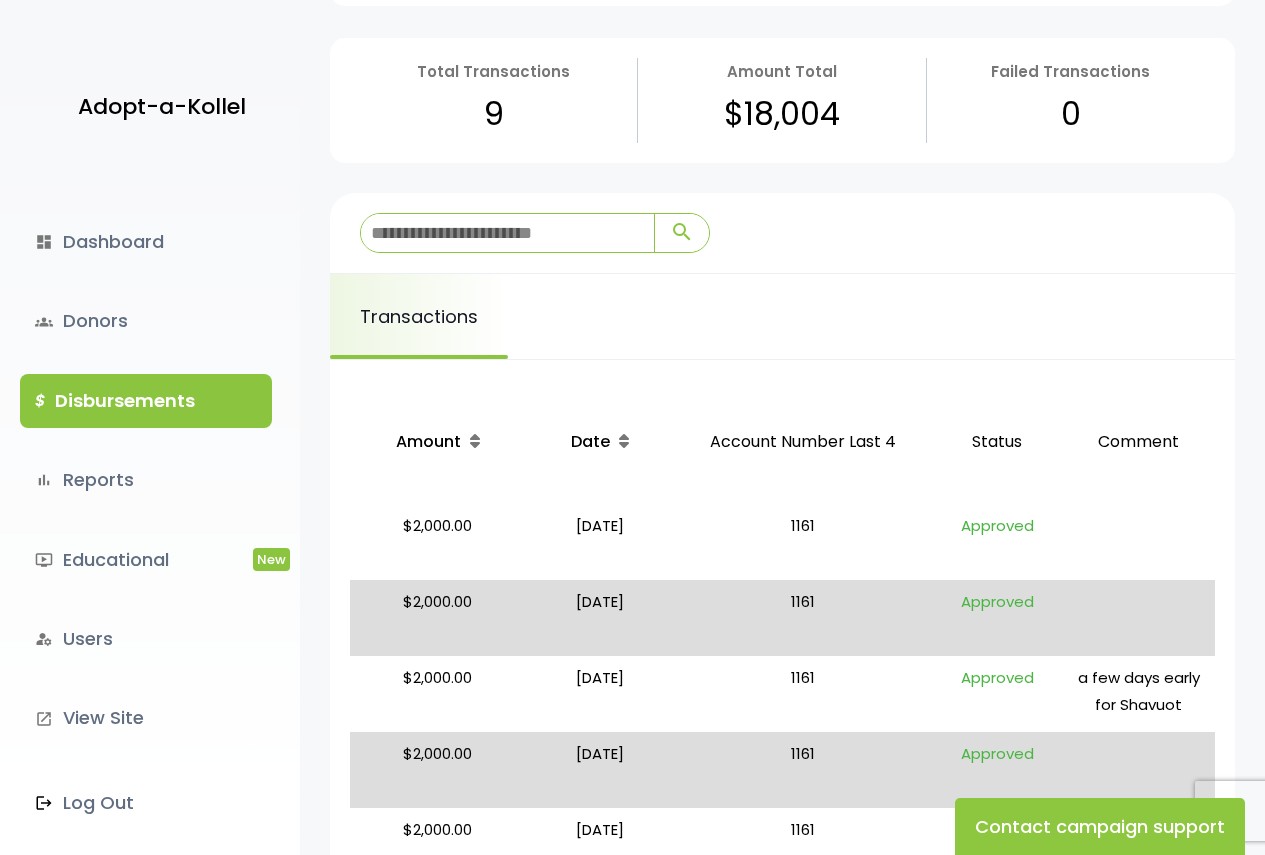 scroll, scrollTop: 0, scrollLeft: 0, axis: both 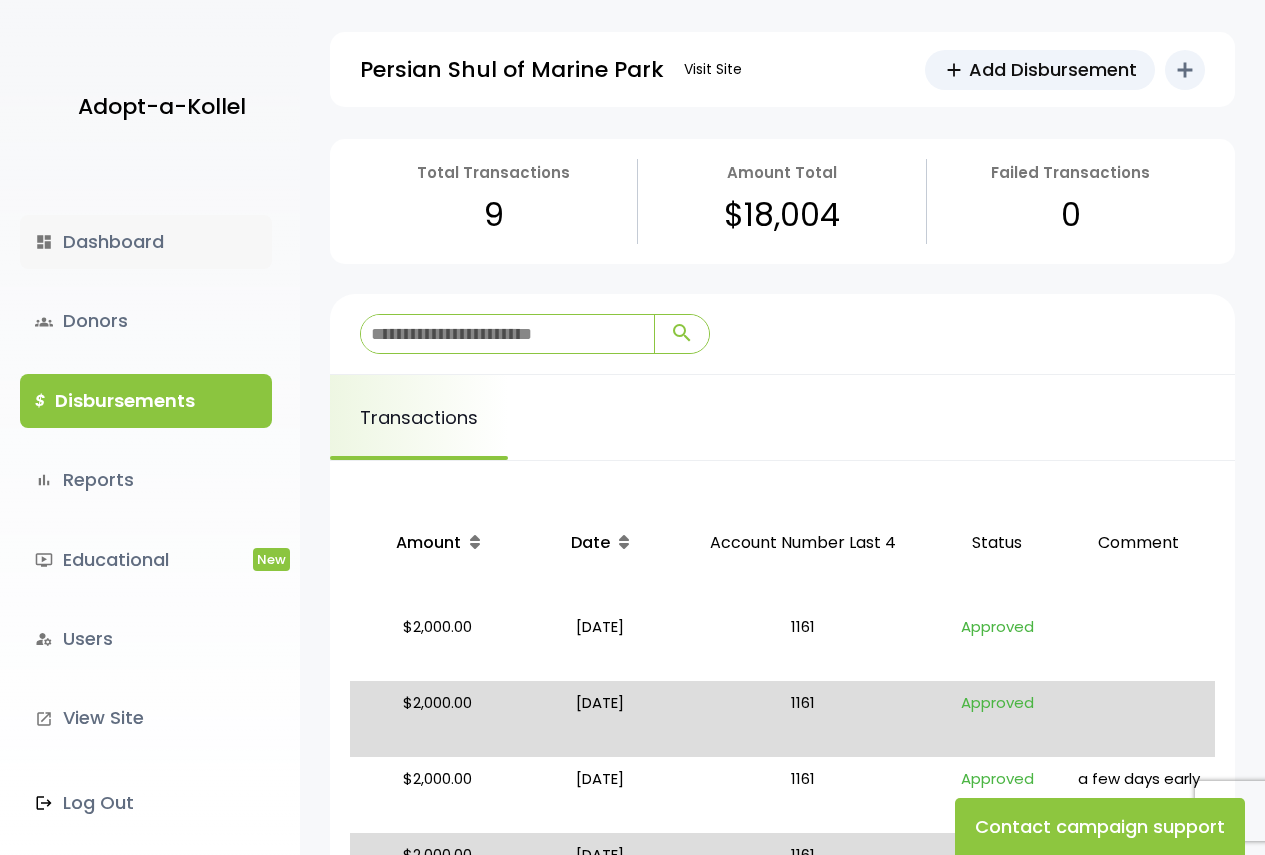 click on "dashboard Dashboard" at bounding box center (146, 242) 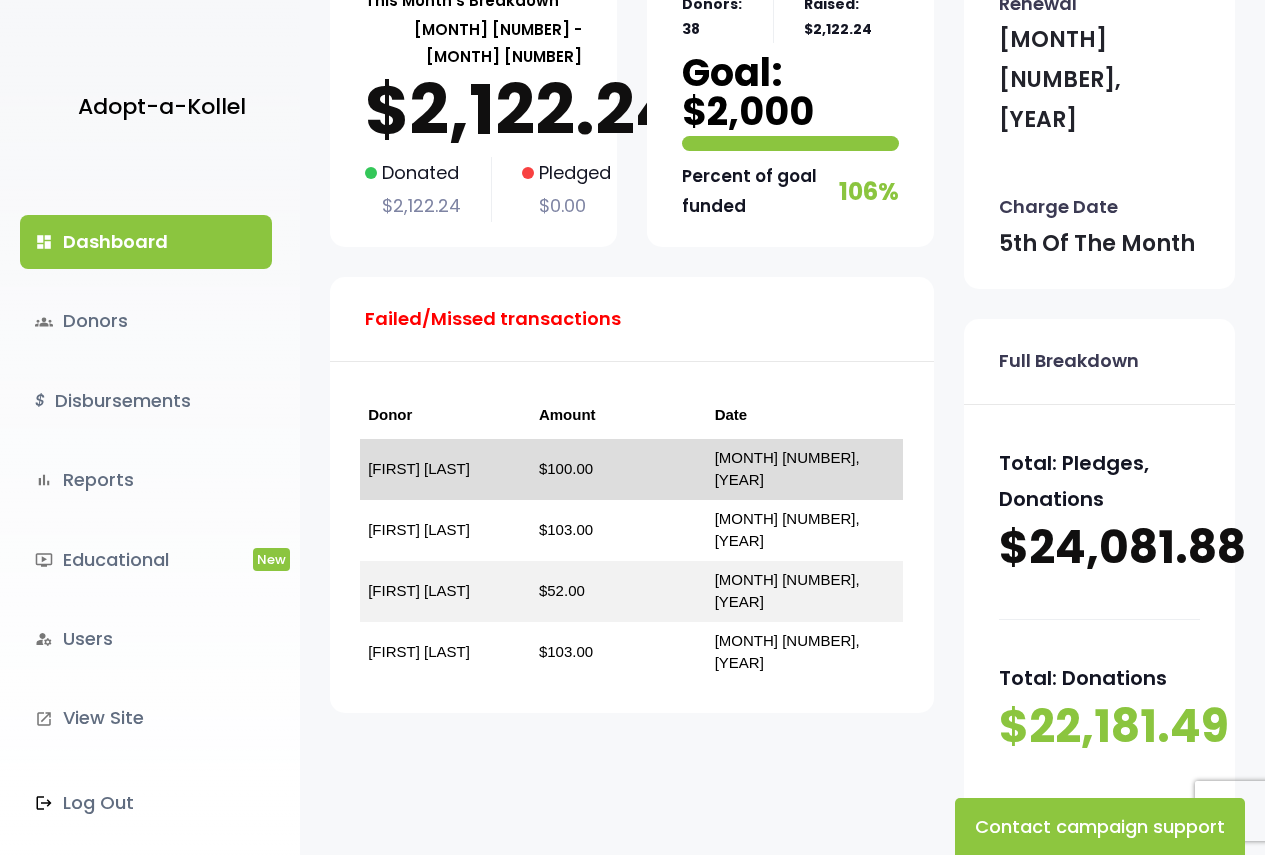 scroll, scrollTop: 200, scrollLeft: 0, axis: vertical 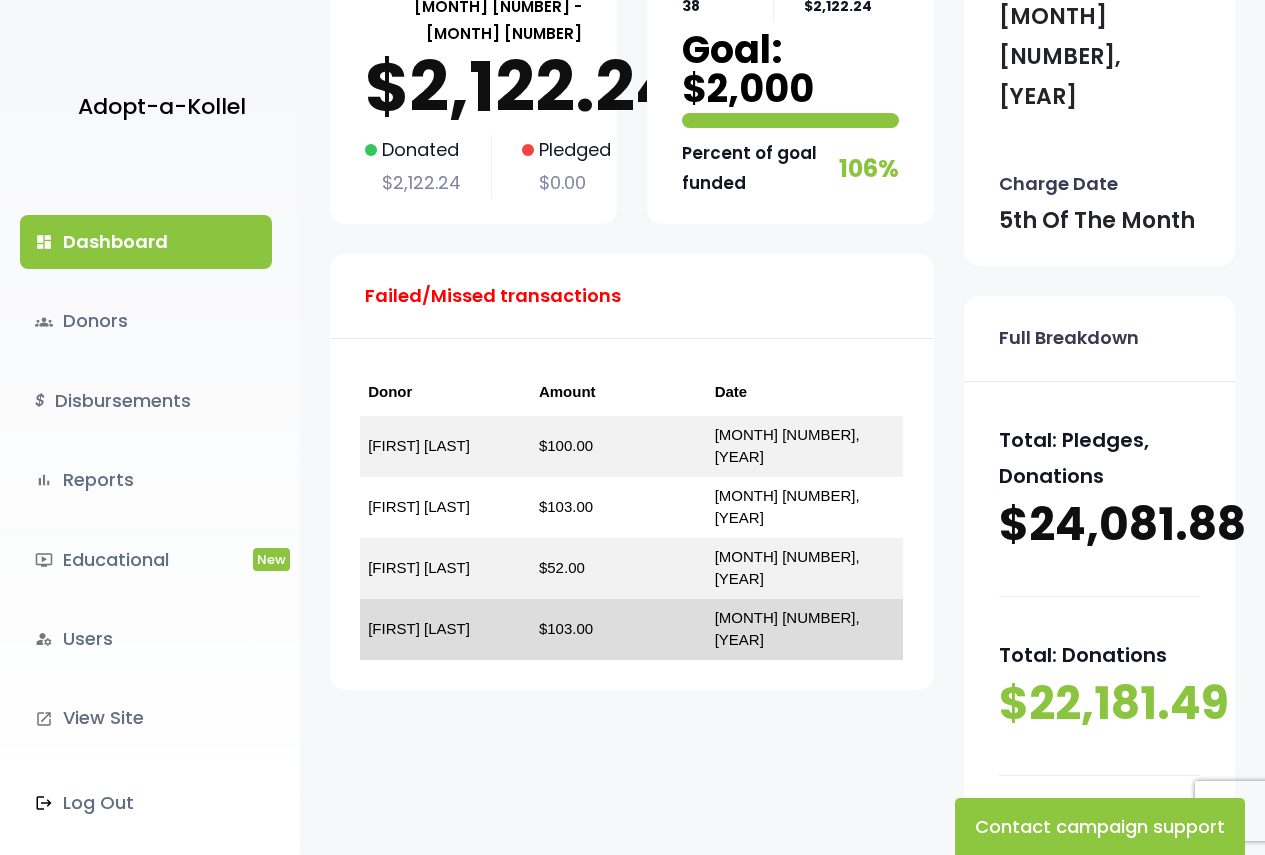 click on "[MONTH] [NUMBER], [YEAR]" at bounding box center (805, 629) 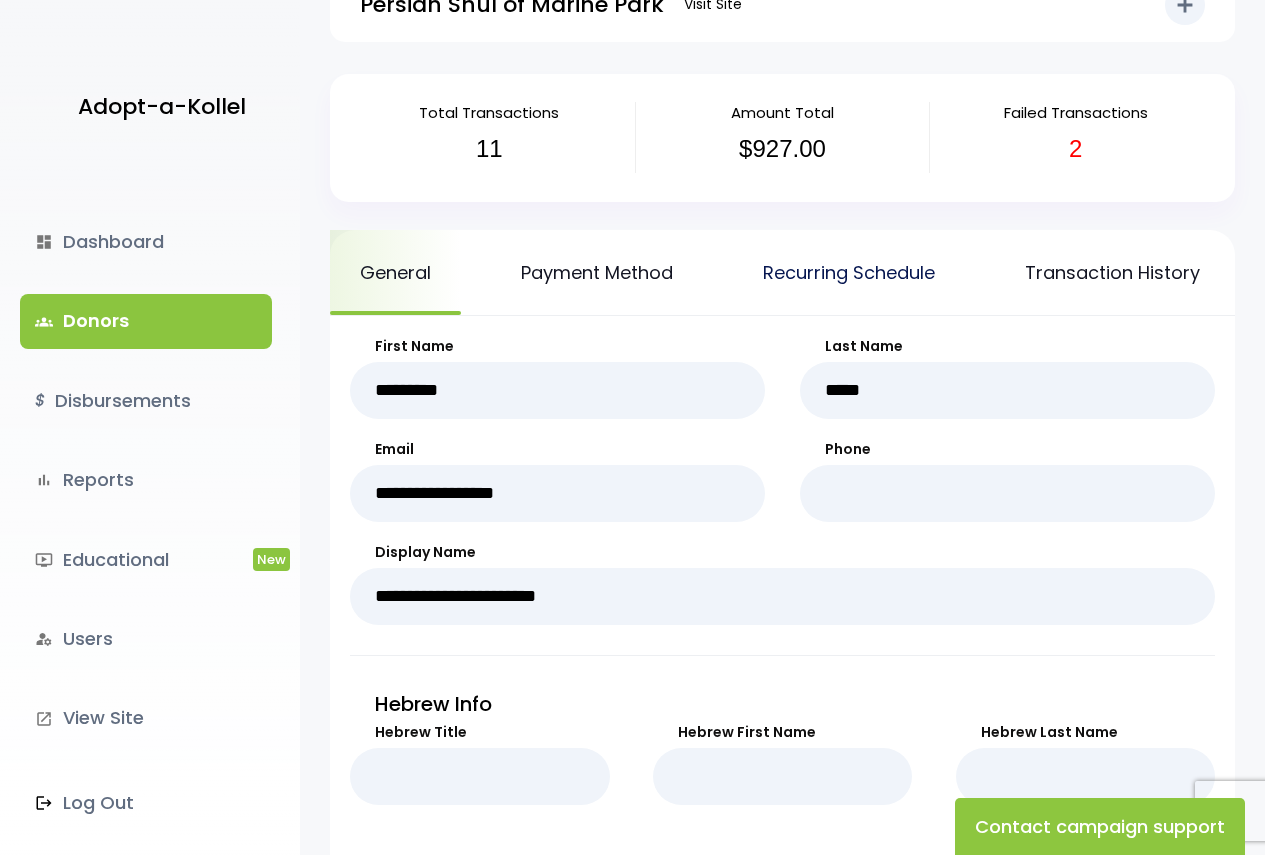 scroll, scrollTop: 100, scrollLeft: 0, axis: vertical 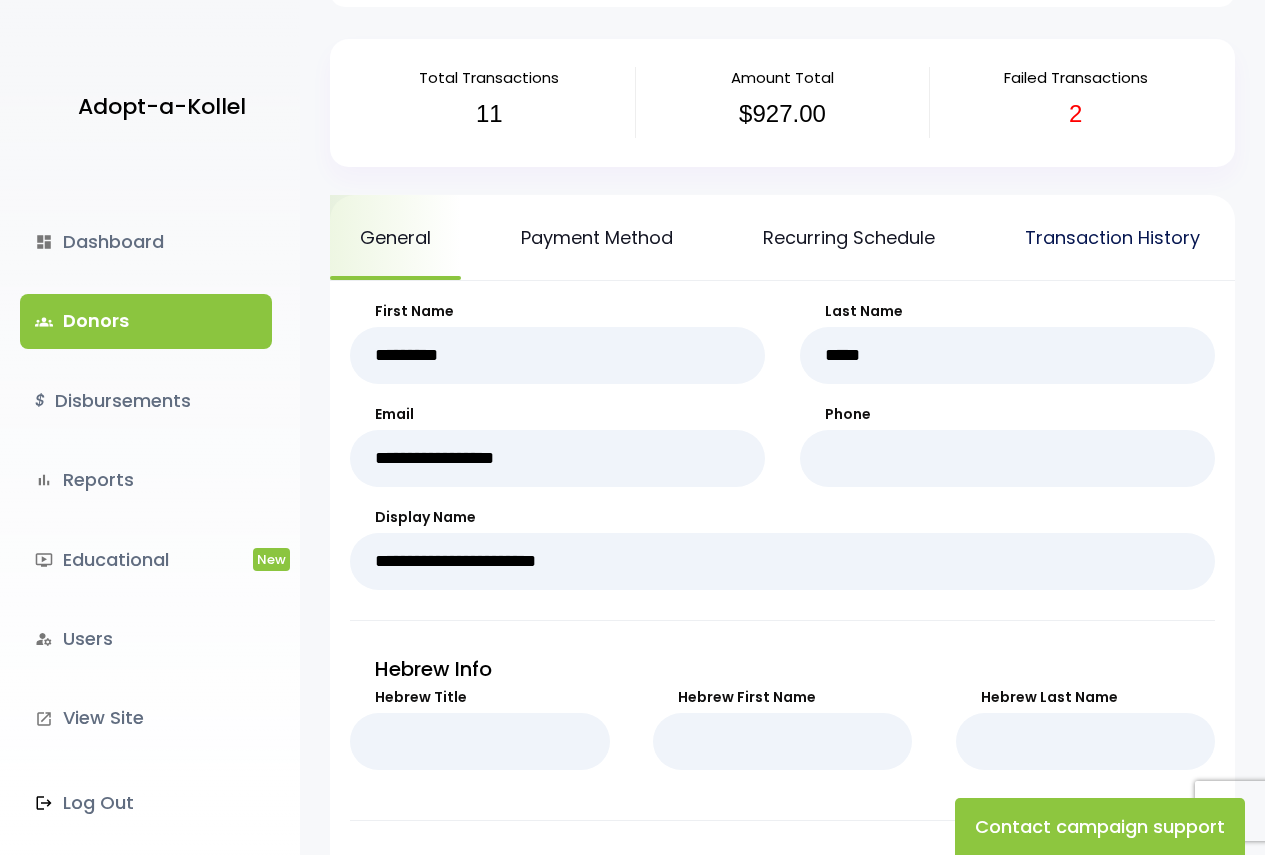 click on "Transaction History" at bounding box center (1112, 237) 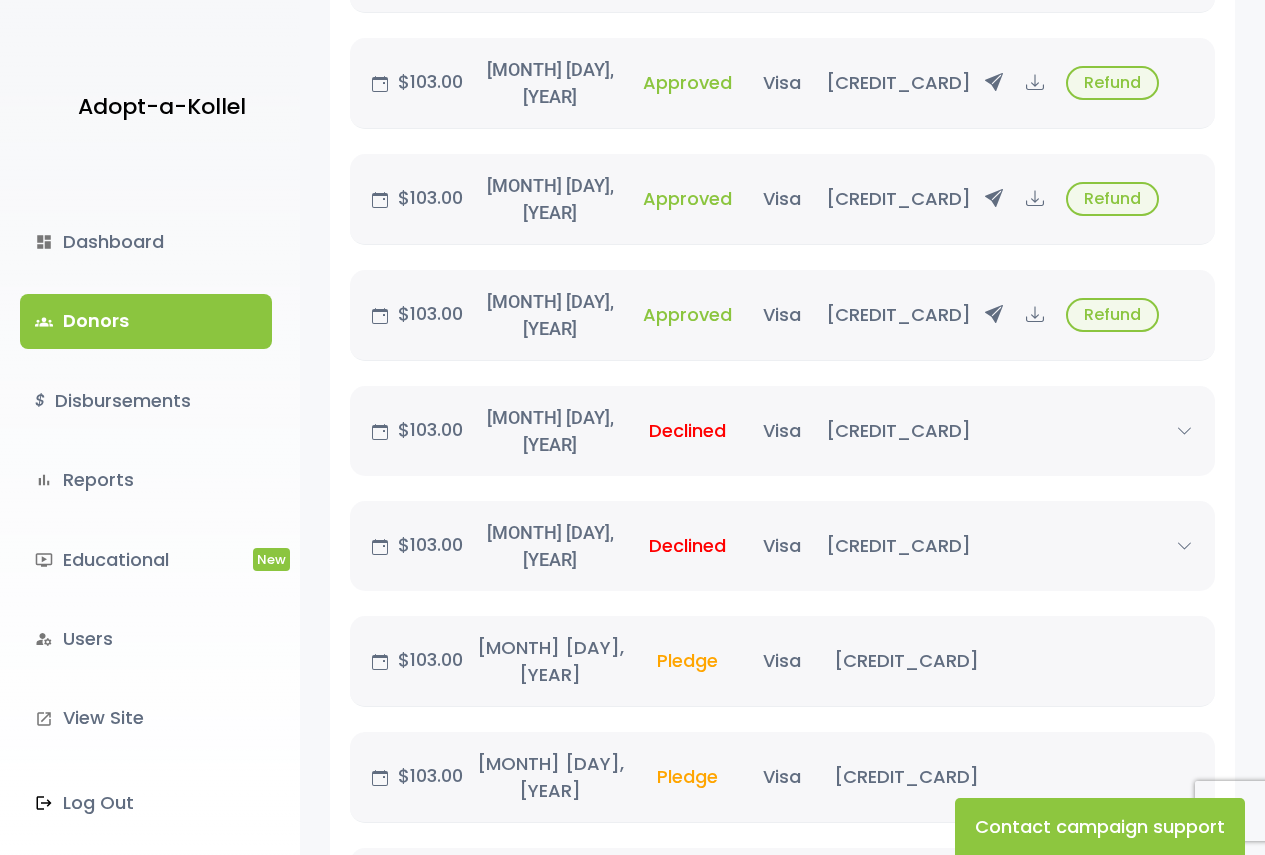scroll, scrollTop: 1300, scrollLeft: 0, axis: vertical 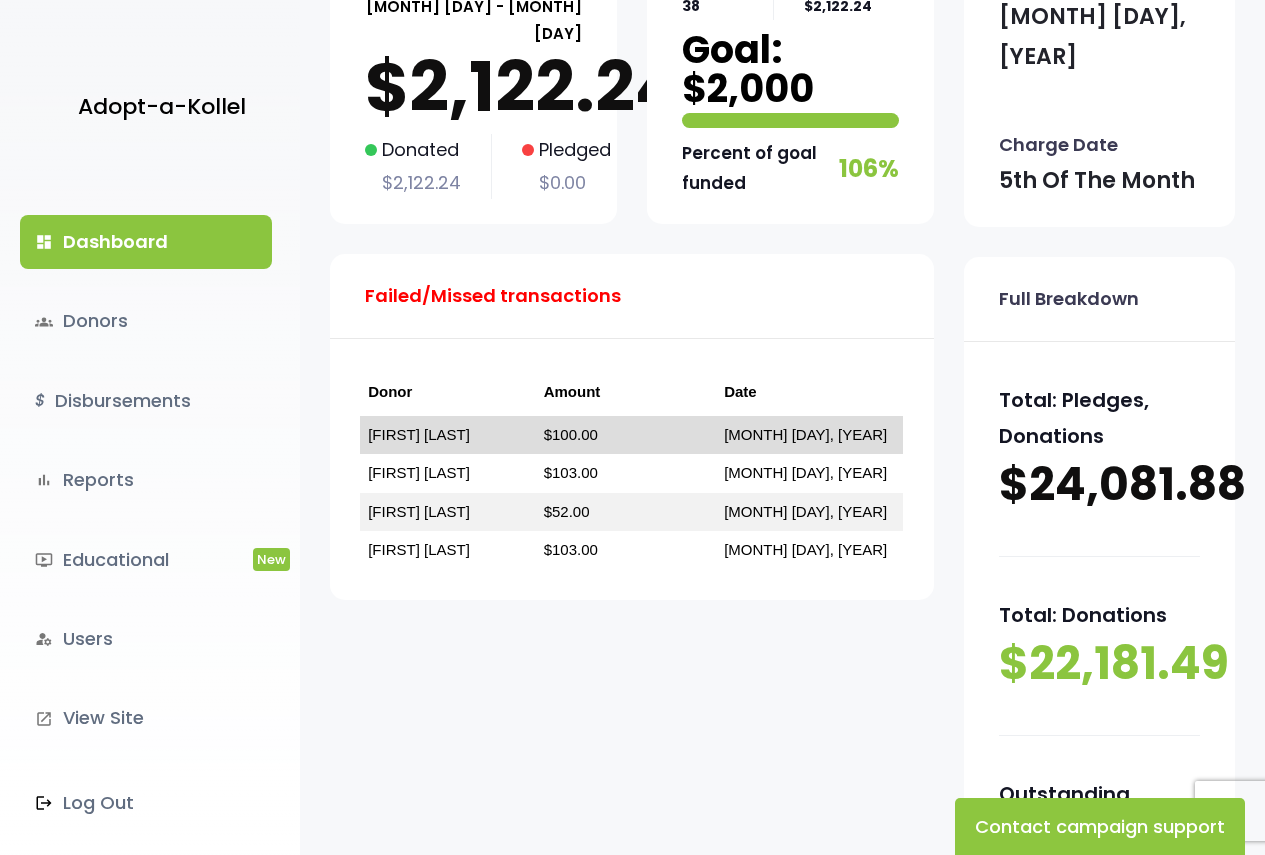 click on "$100.00" at bounding box center (626, 435) 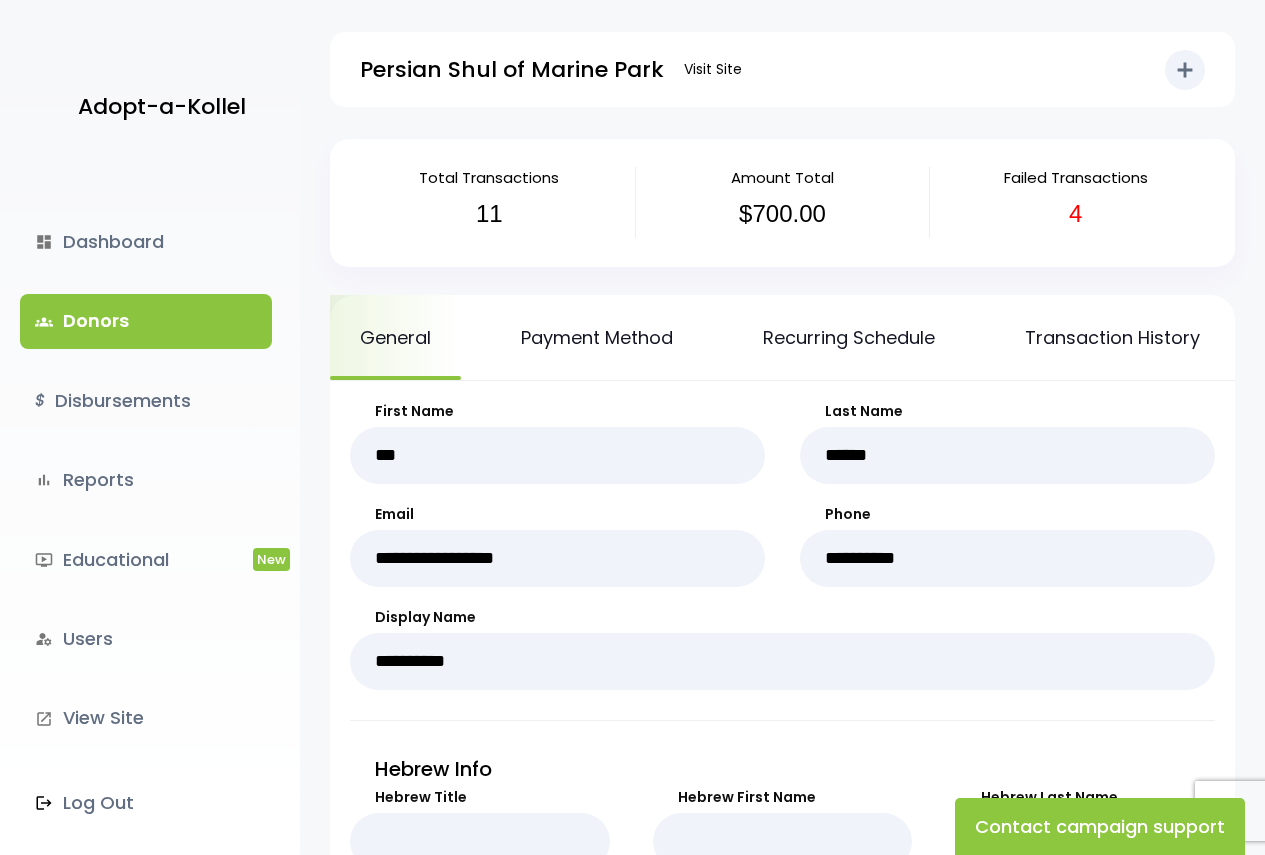 scroll, scrollTop: 0, scrollLeft: 0, axis: both 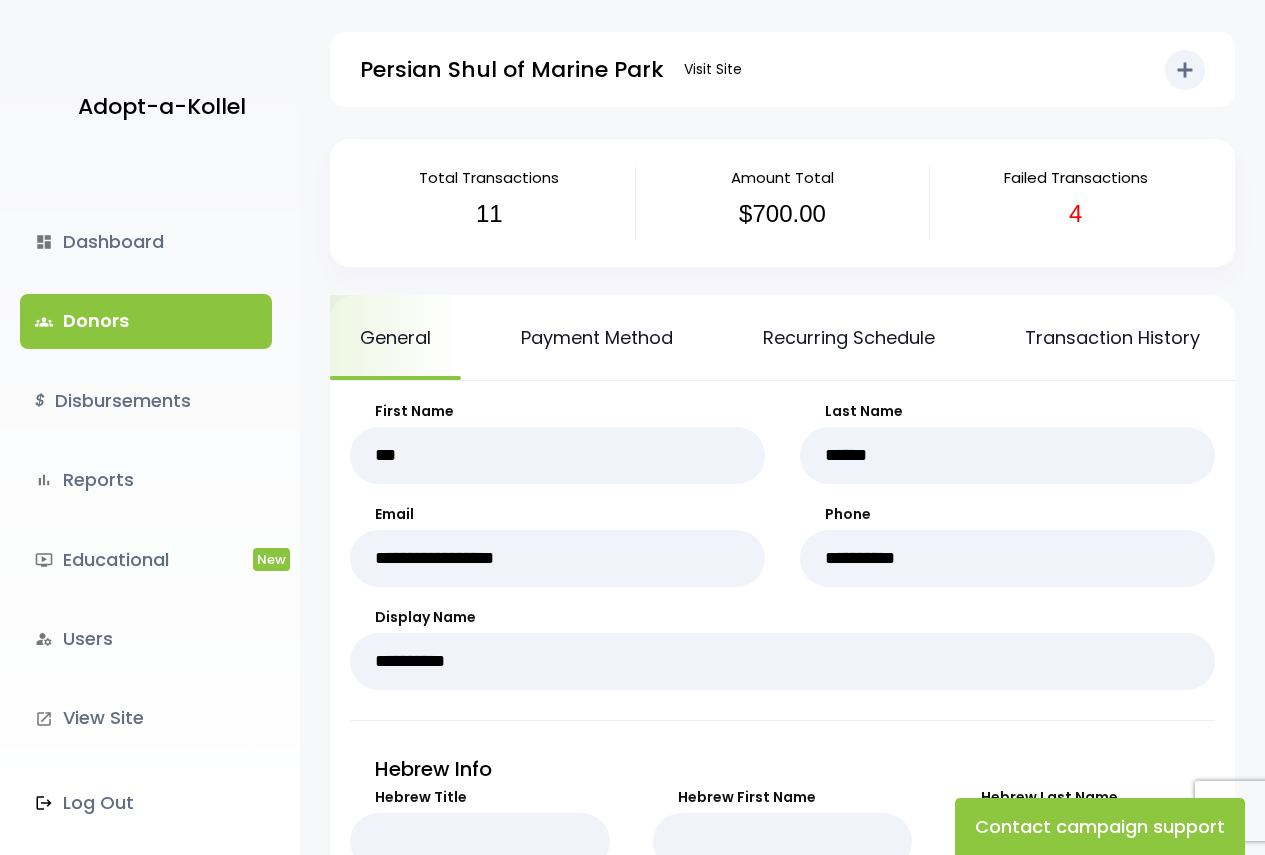 click on "Failed Transactions" at bounding box center (1076, 177) 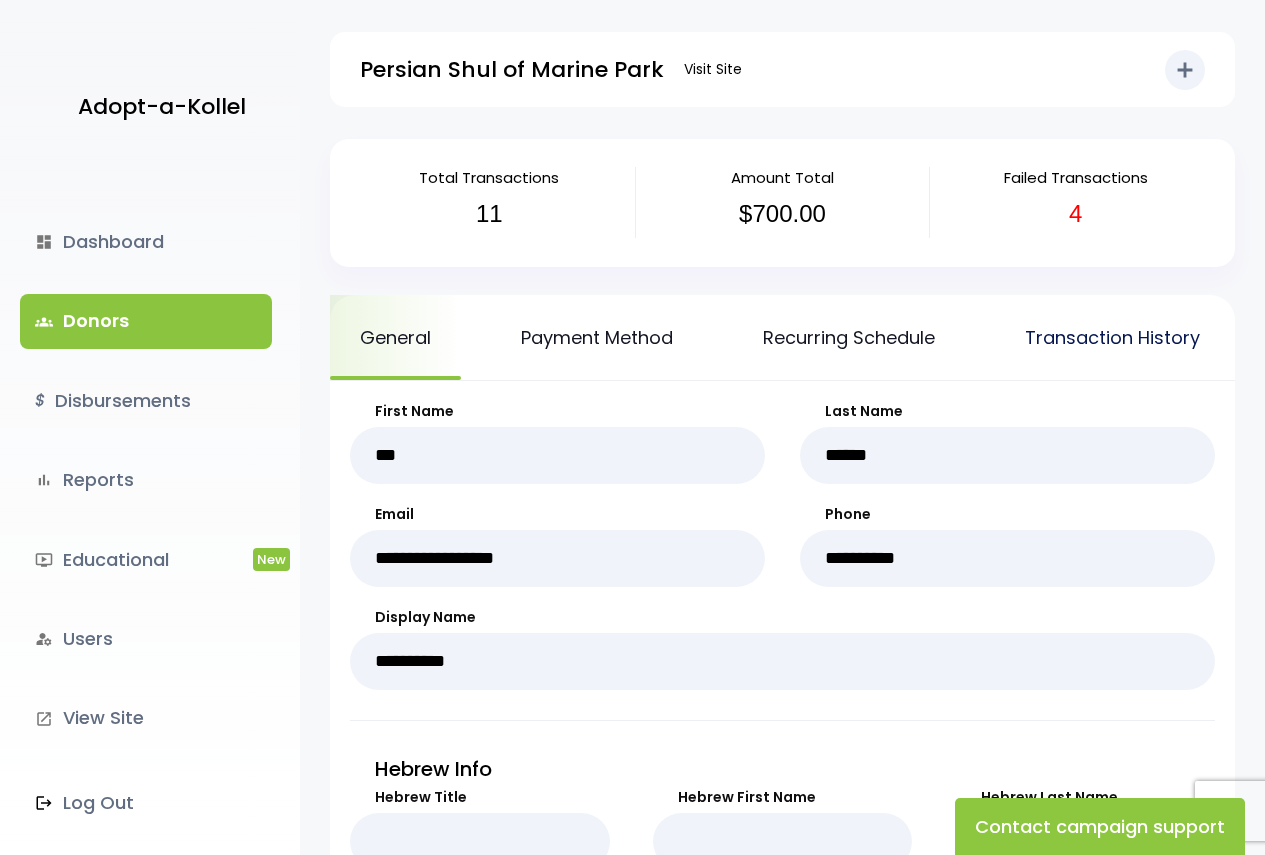 click on "Transaction History" at bounding box center [1112, 337] 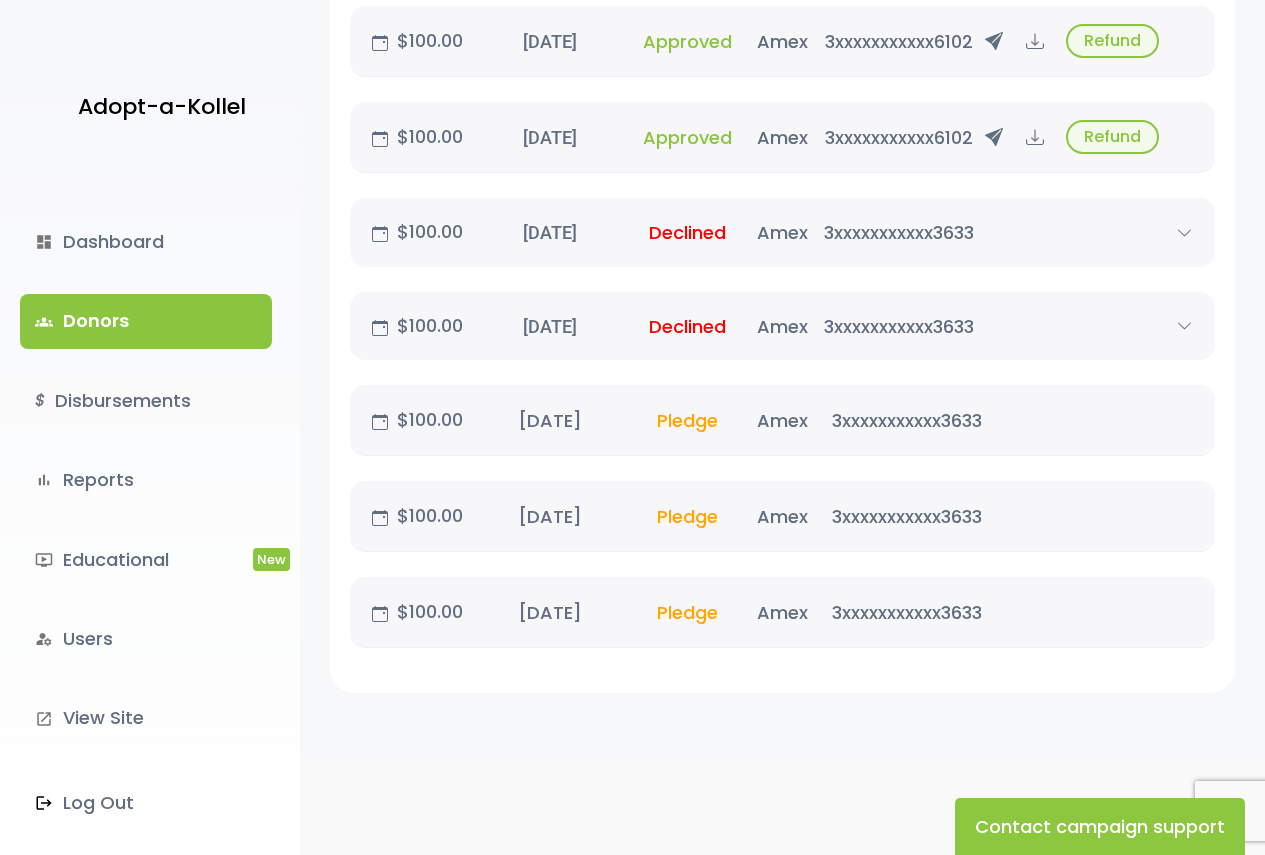 scroll, scrollTop: 1300, scrollLeft: 0, axis: vertical 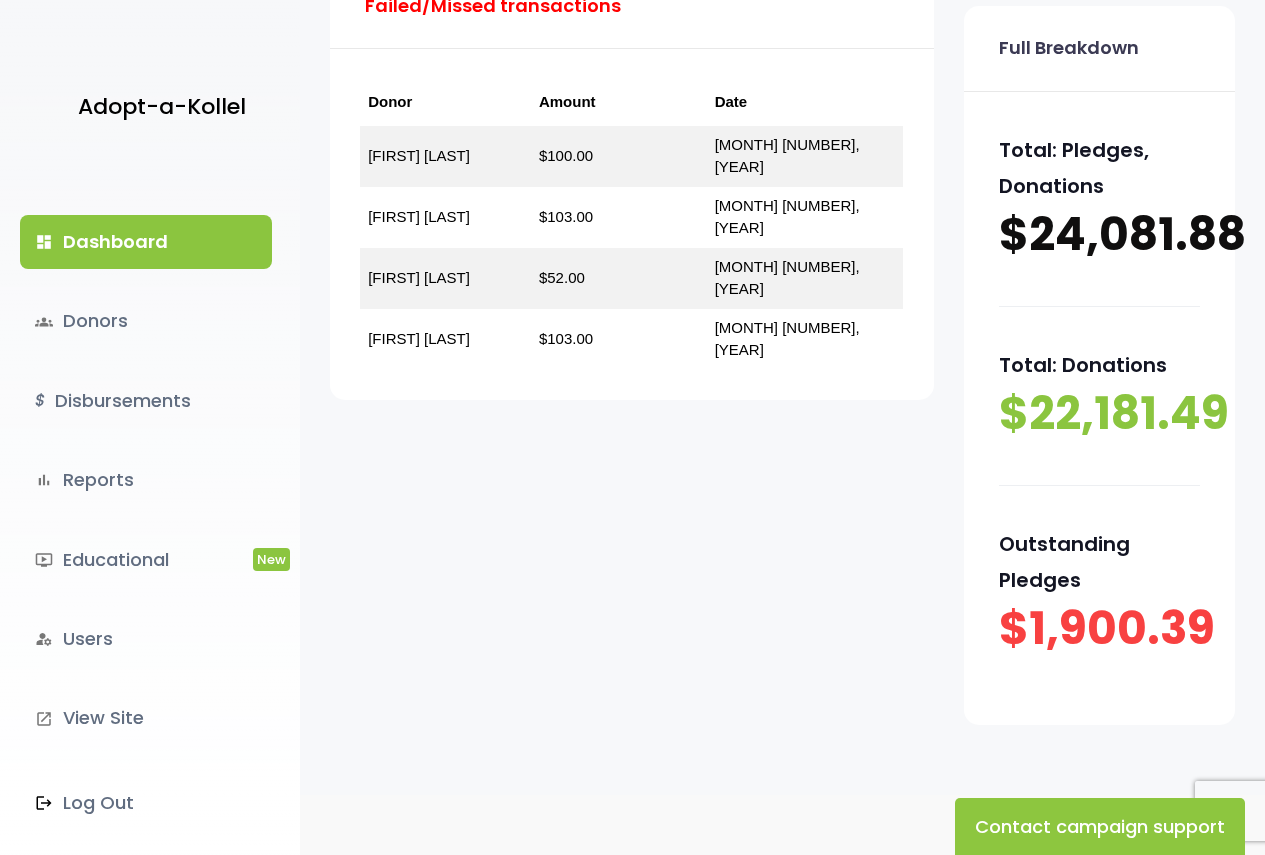 click on "$1,900.39" at bounding box center [1100, 629] 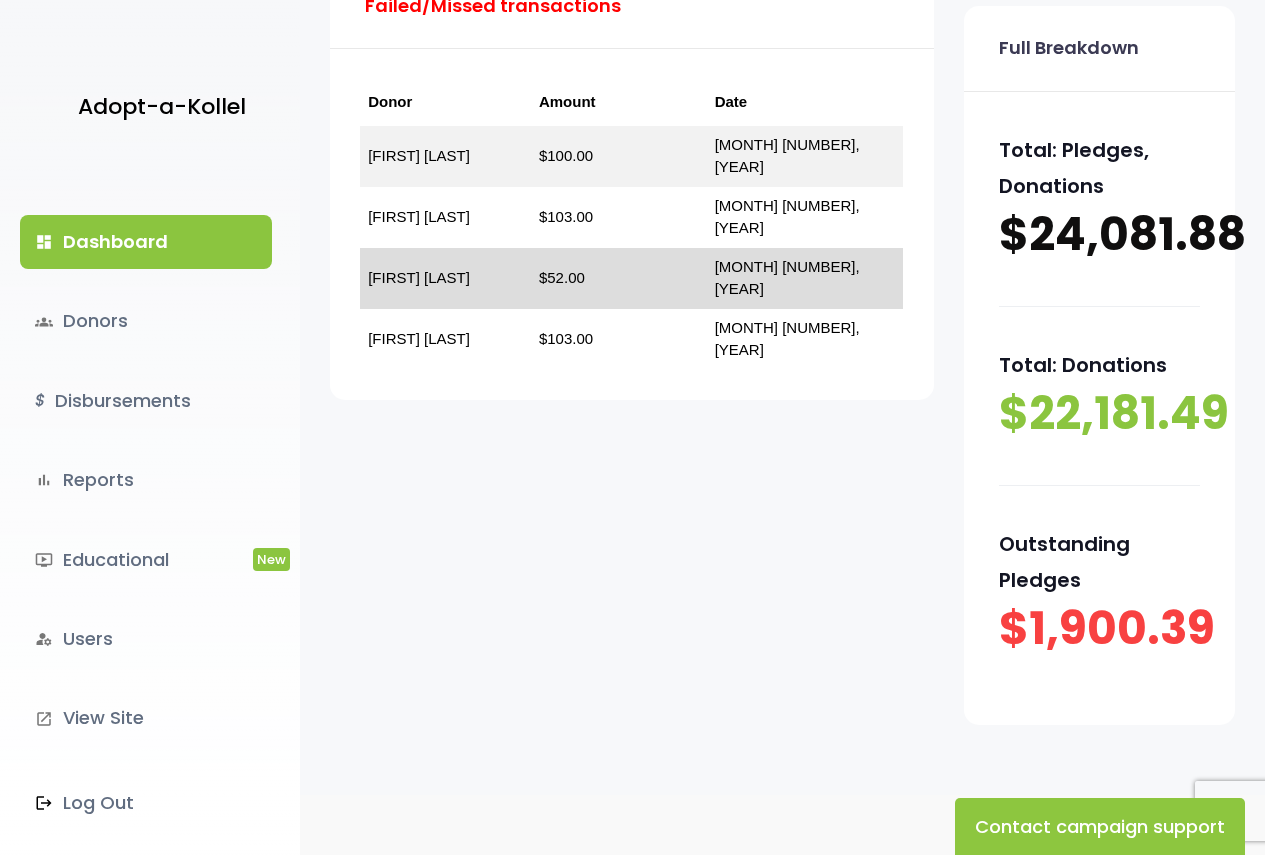 click on "$52.00" at bounding box center (619, 278) 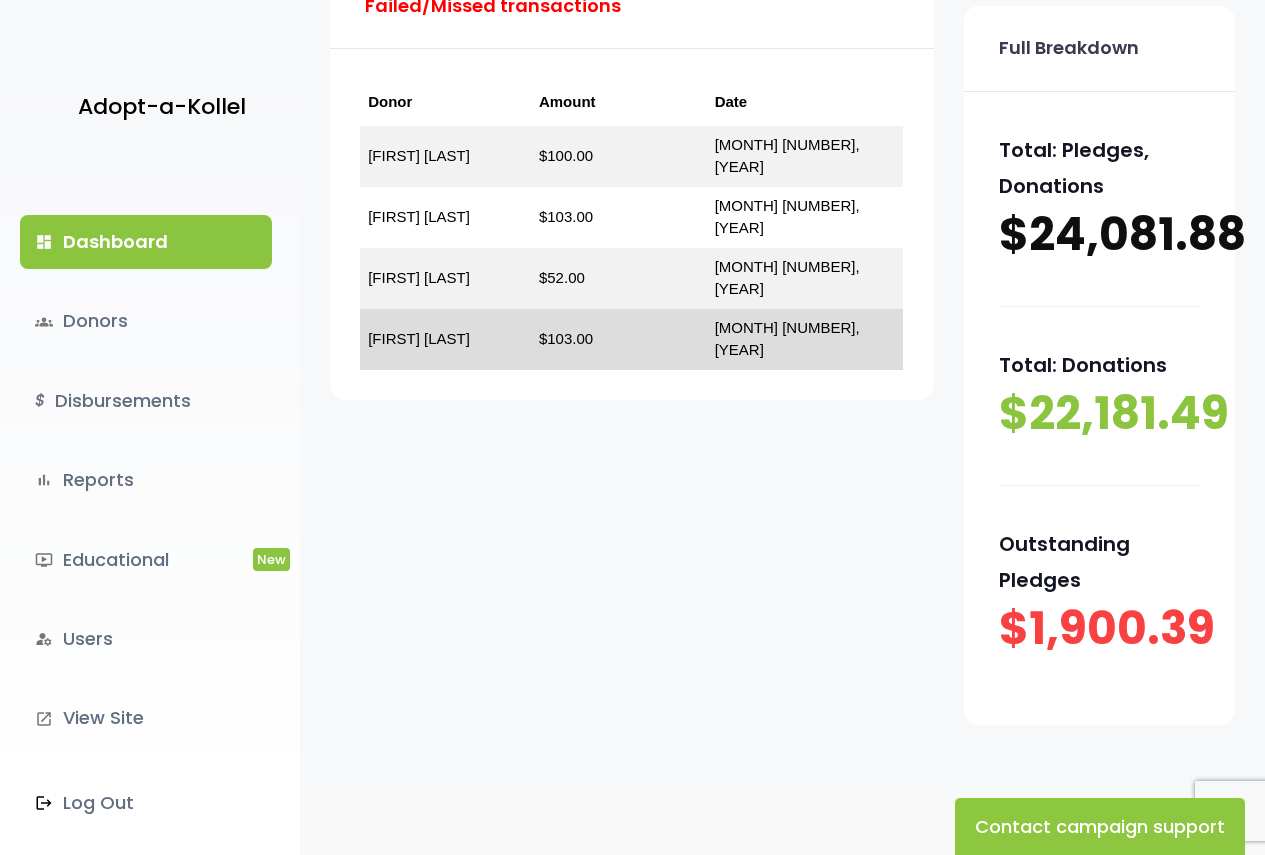 click on "[MONTH] [DAY], [YEAR]" at bounding box center (787, 339) 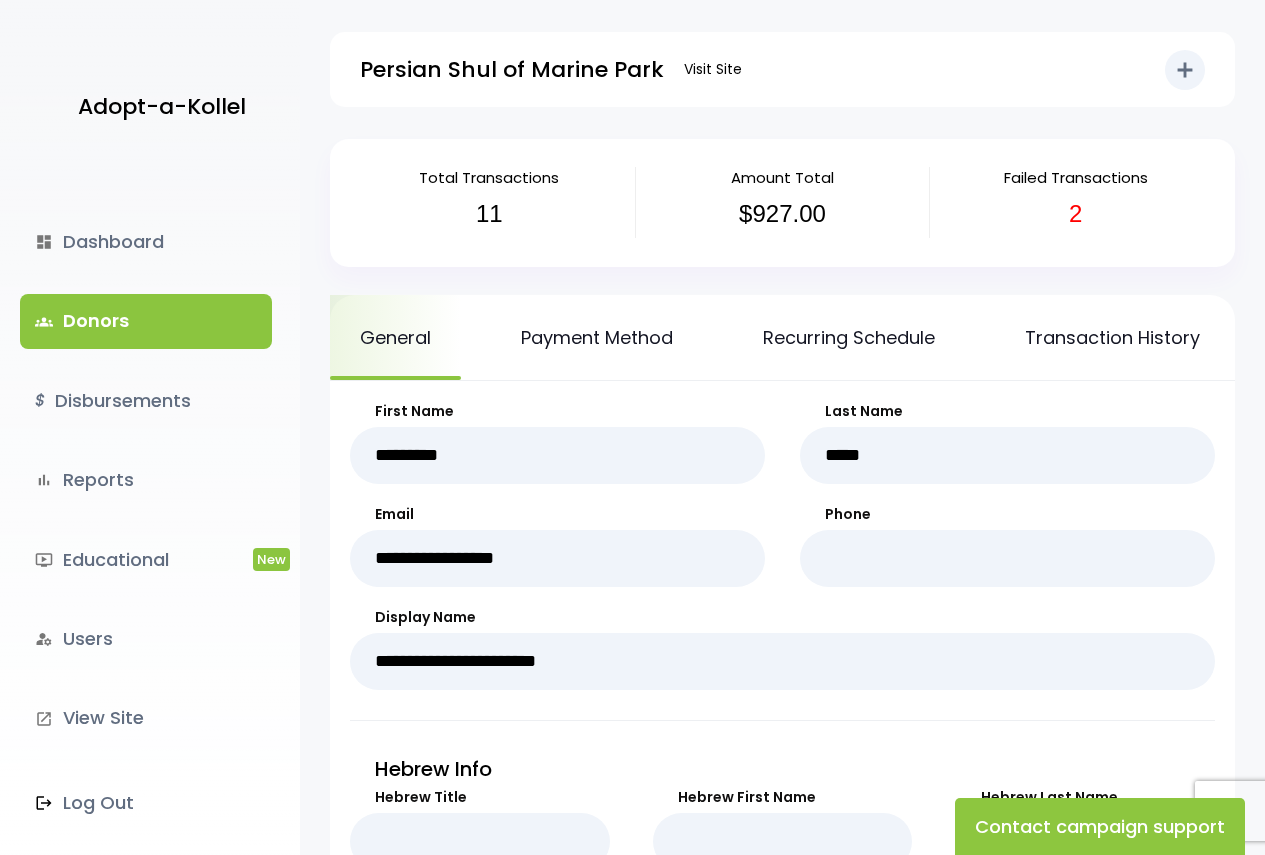 scroll, scrollTop: 0, scrollLeft: 0, axis: both 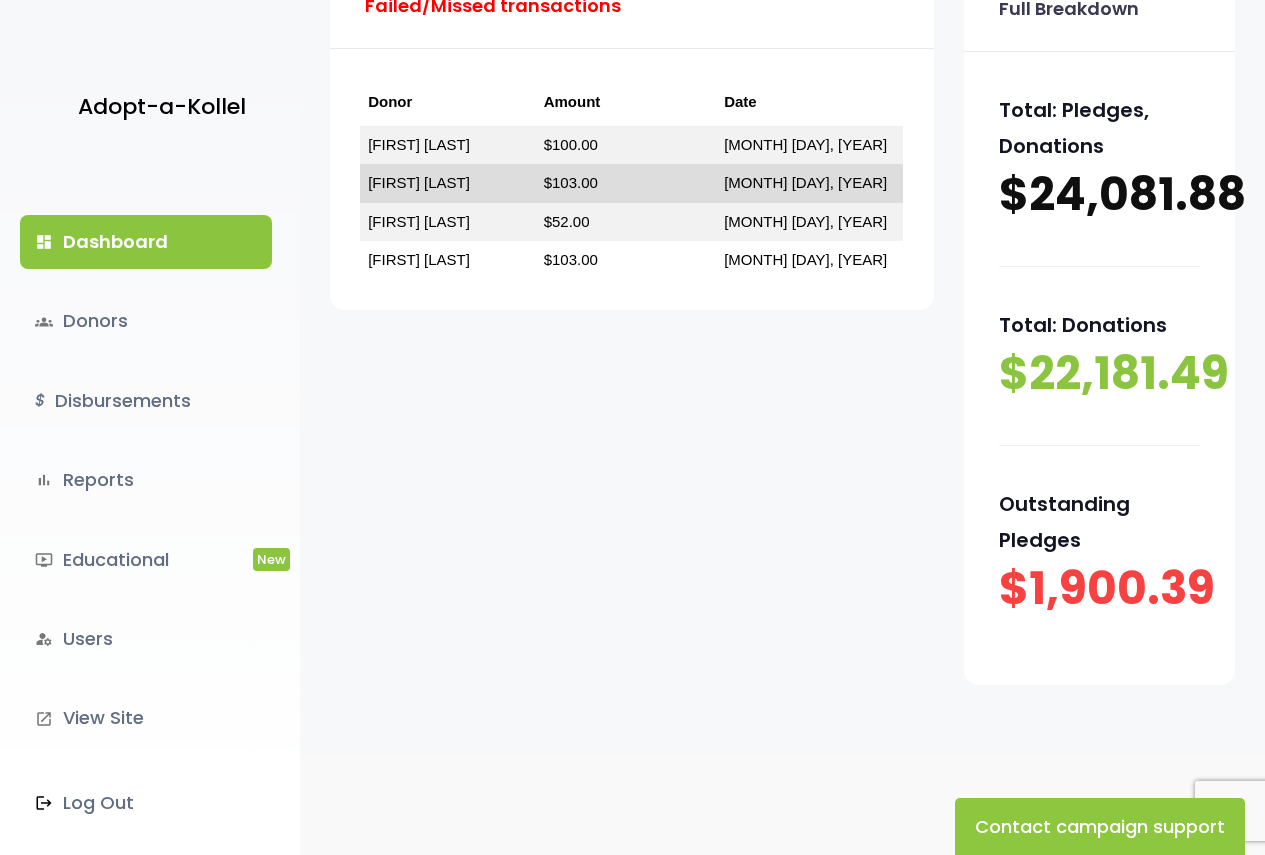 click on "[MONTH] [DAY], [YEAR]" at bounding box center (805, 182) 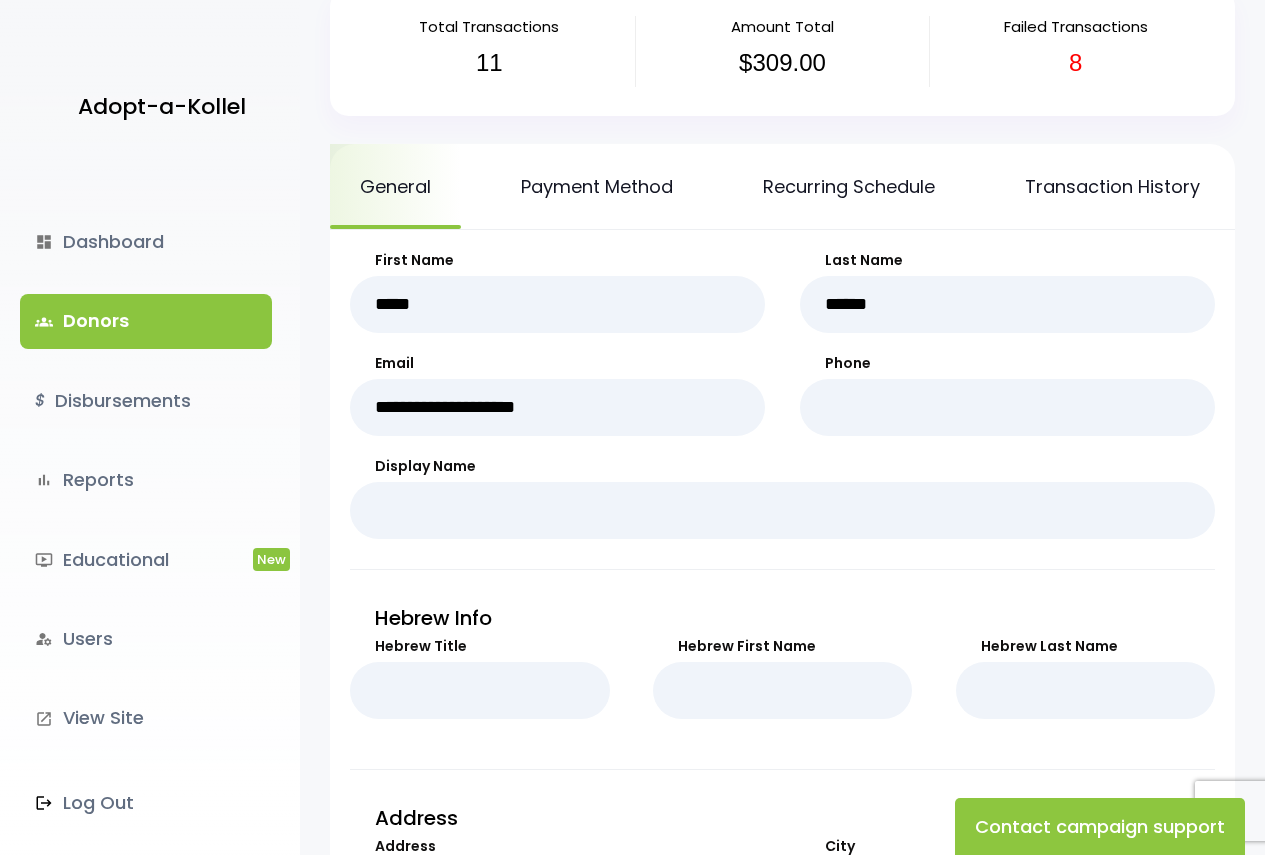 scroll, scrollTop: 0, scrollLeft: 0, axis: both 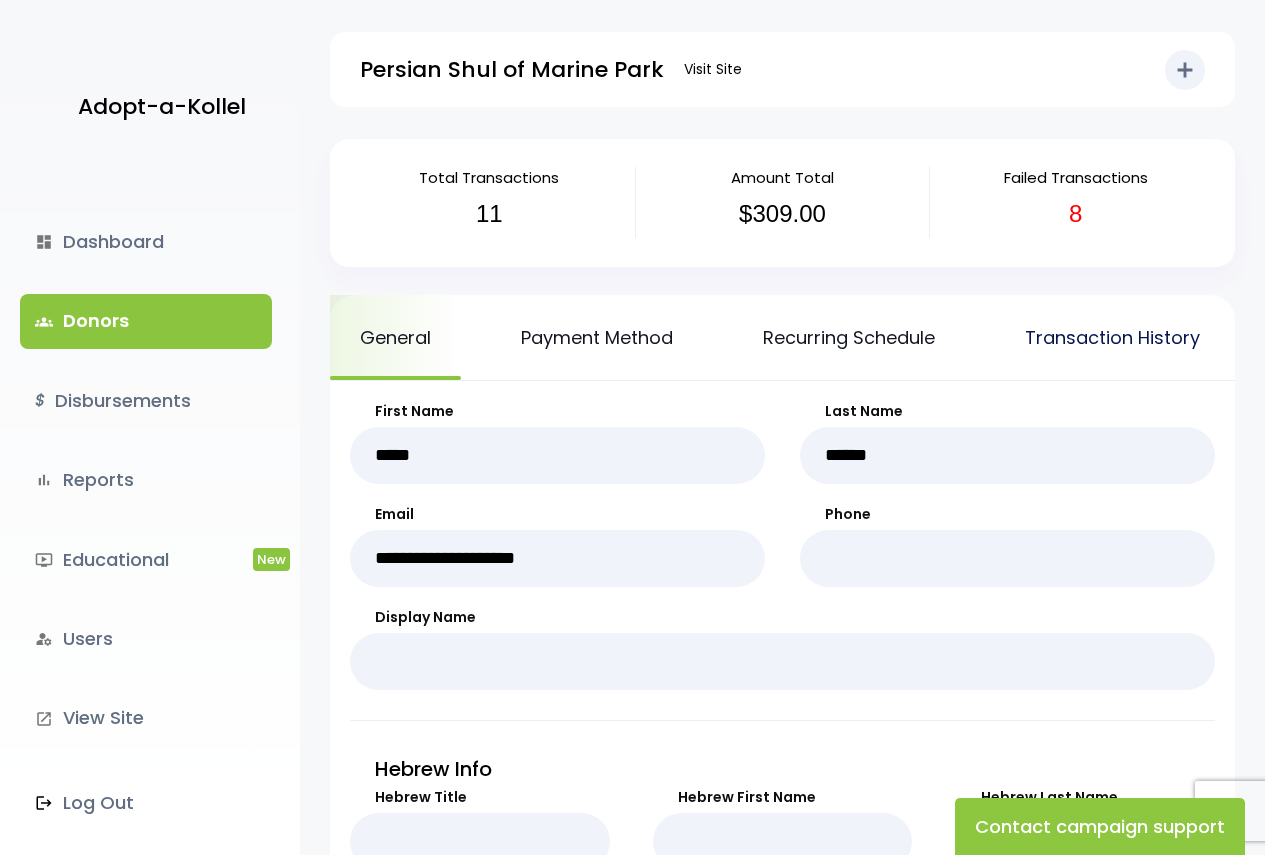 click on "Transaction History" at bounding box center (1112, 337) 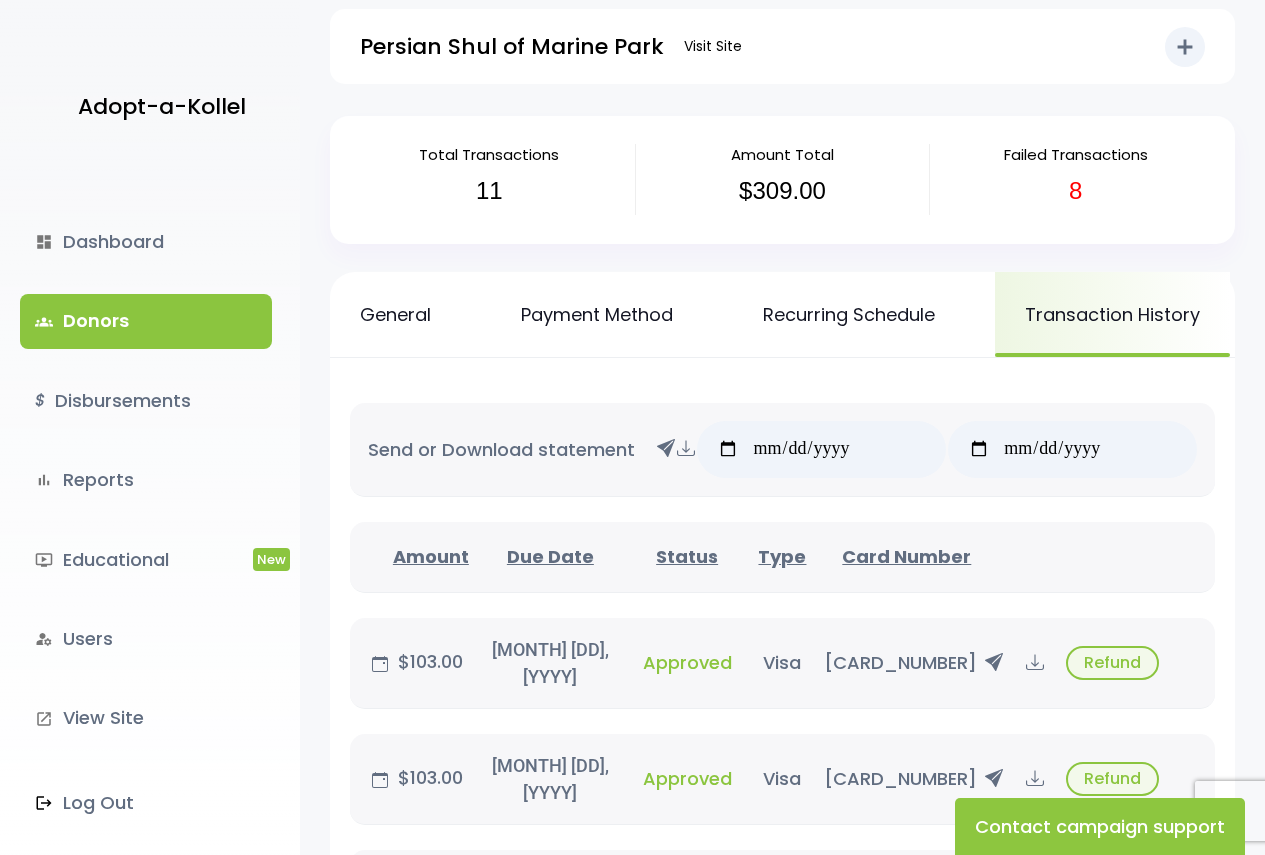 scroll, scrollTop: 0, scrollLeft: 0, axis: both 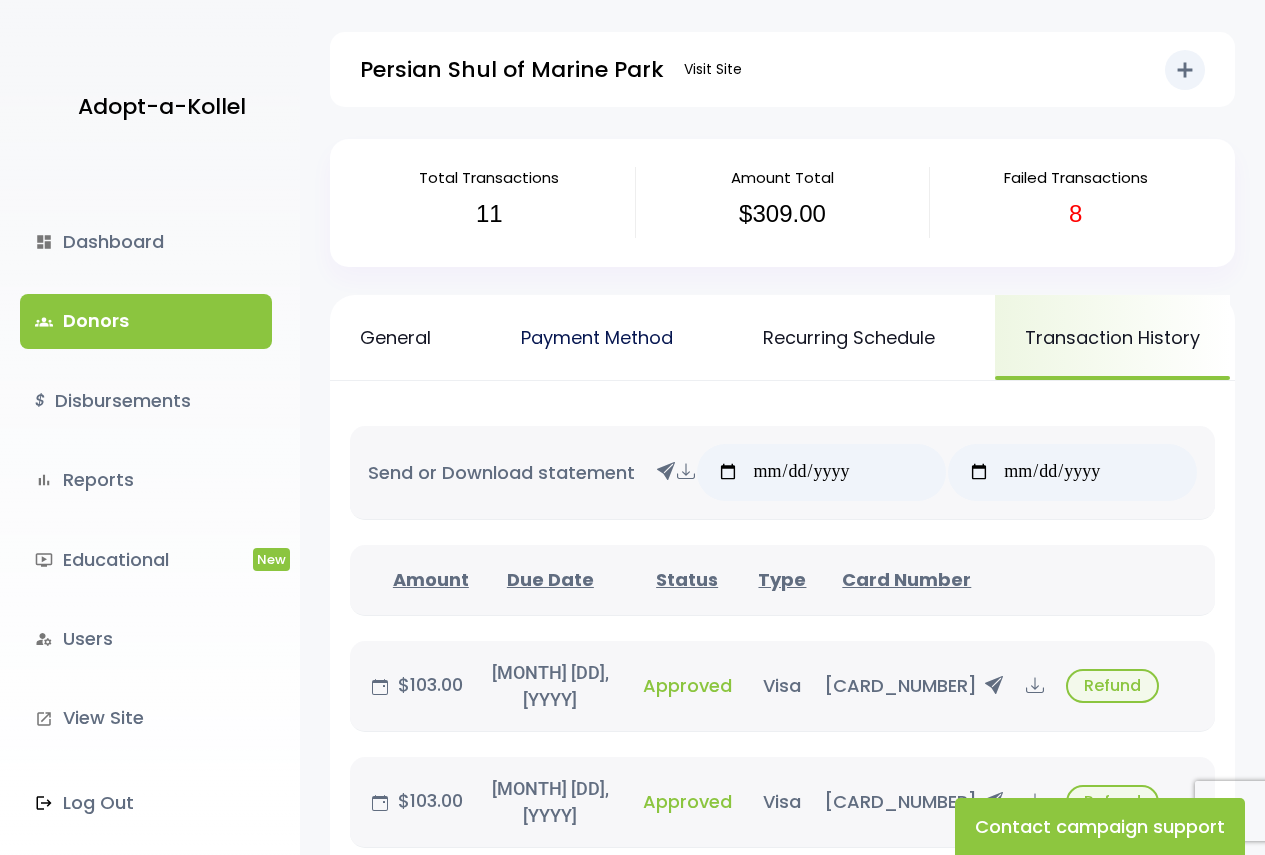 click on "Payment Method" at bounding box center [597, 337] 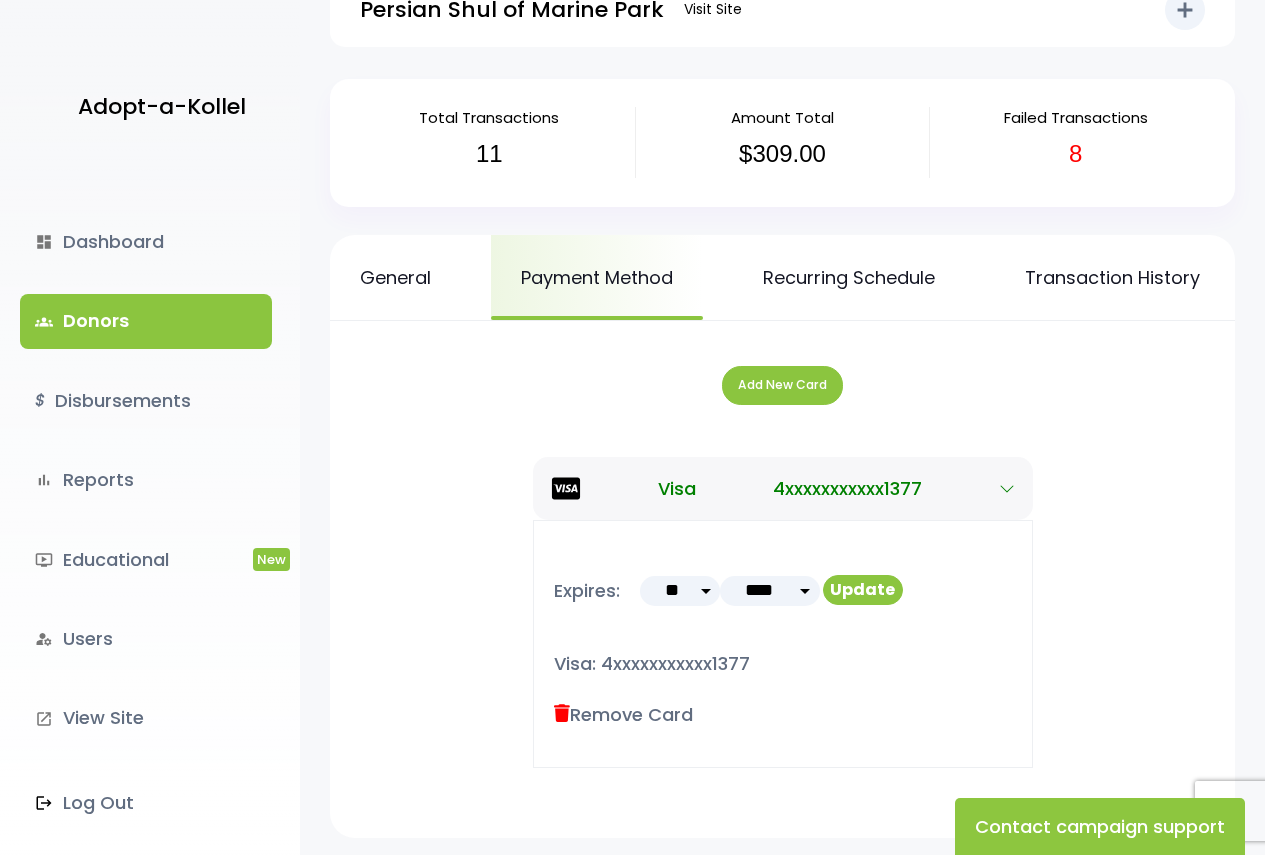 scroll, scrollTop: 227, scrollLeft: 0, axis: vertical 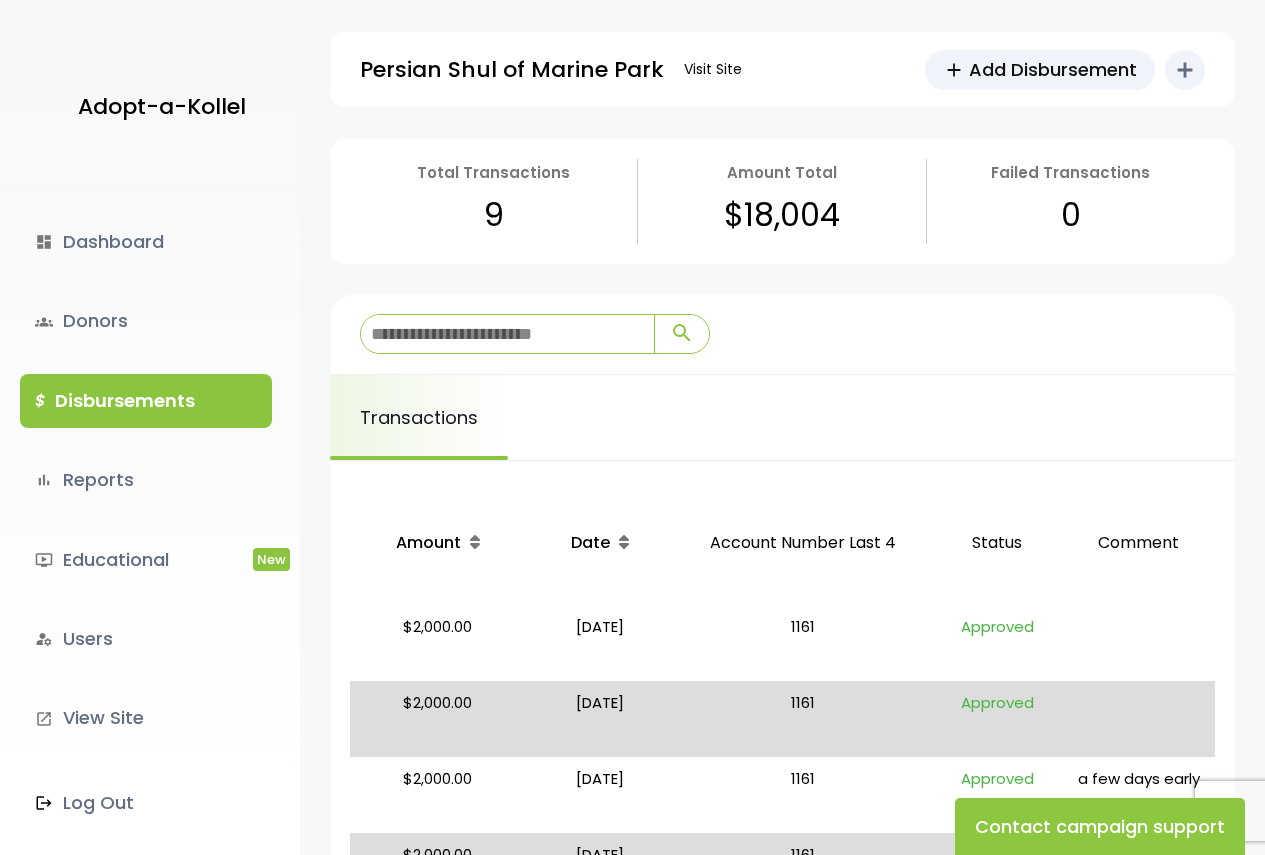 click on "Adopt-a-Kollel" at bounding box center (162, 107) 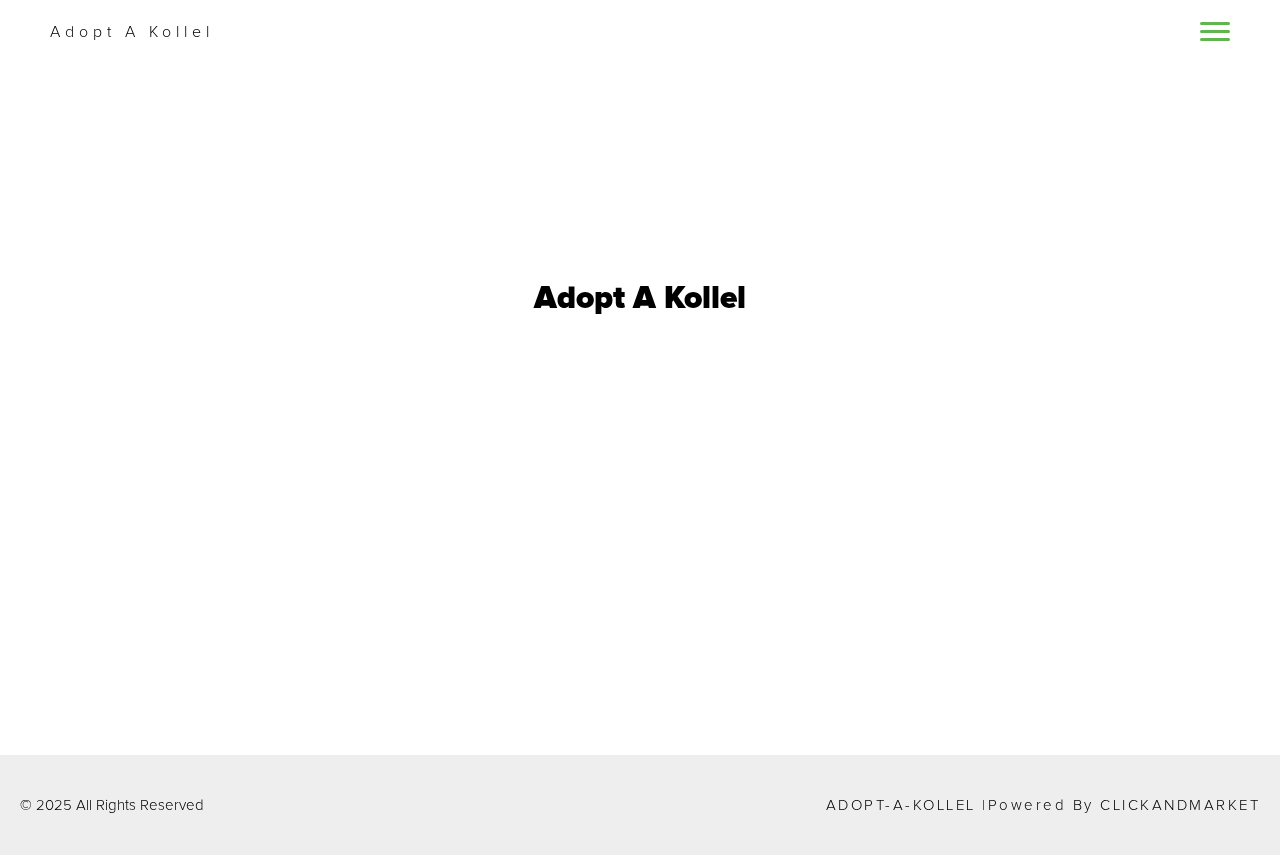 scroll, scrollTop: 0, scrollLeft: 0, axis: both 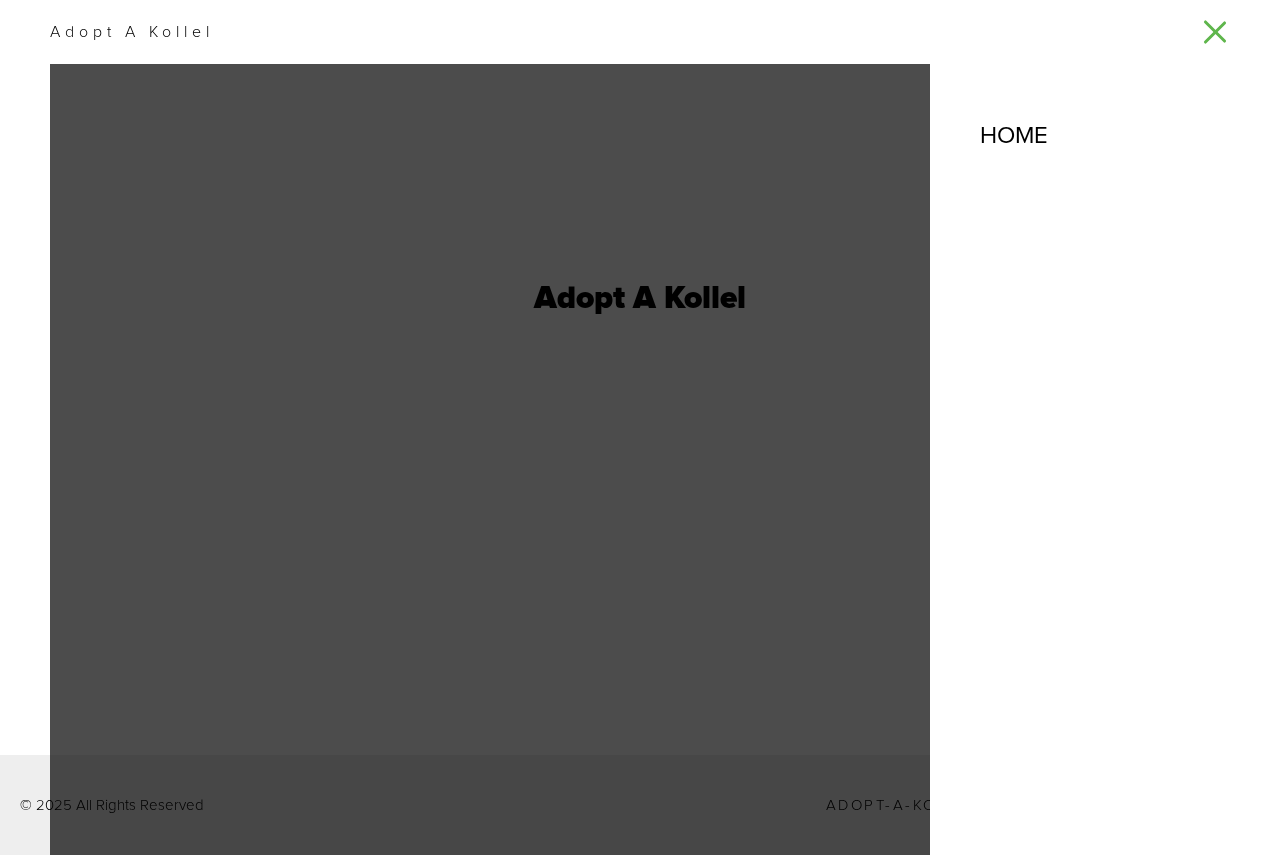 click on "Adopt A Kollel" at bounding box center (640, 32) 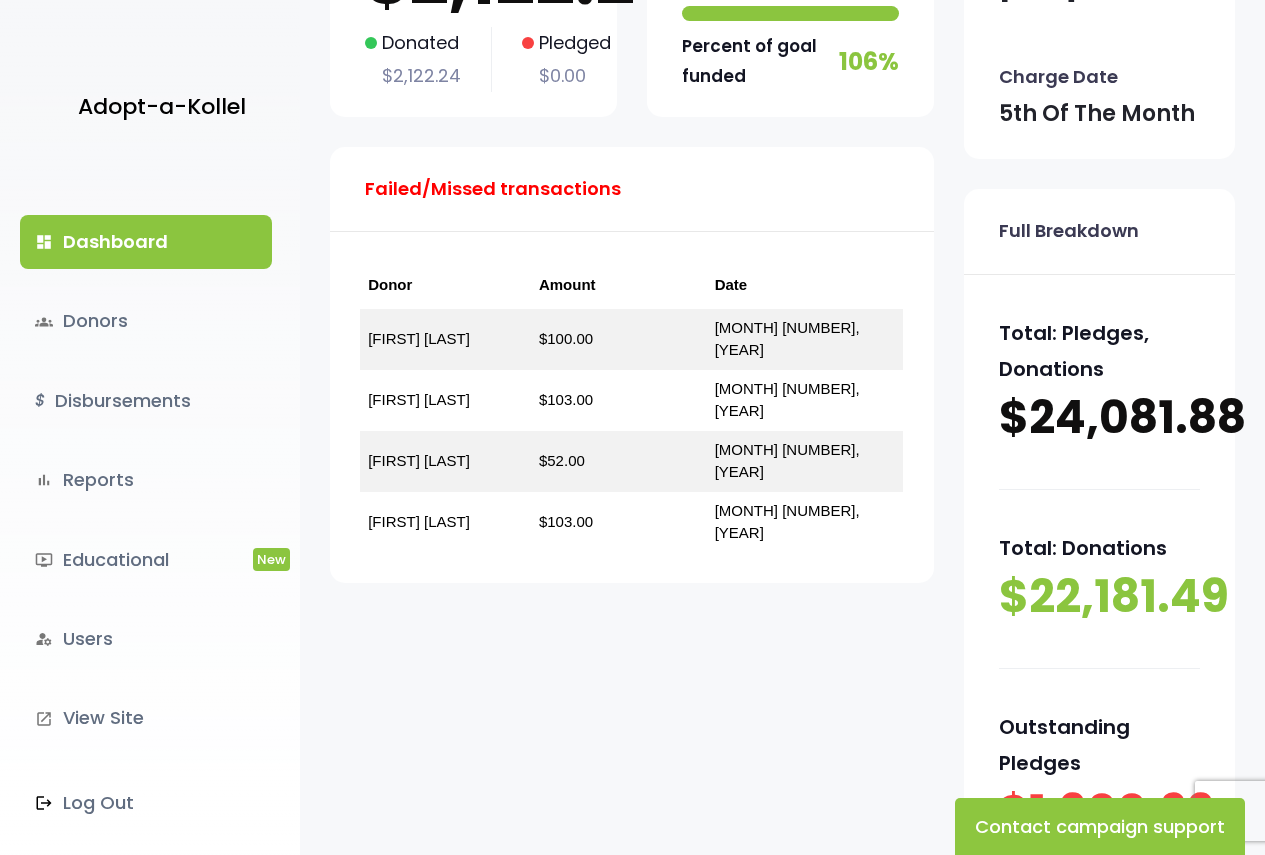 scroll, scrollTop: 490, scrollLeft: 0, axis: vertical 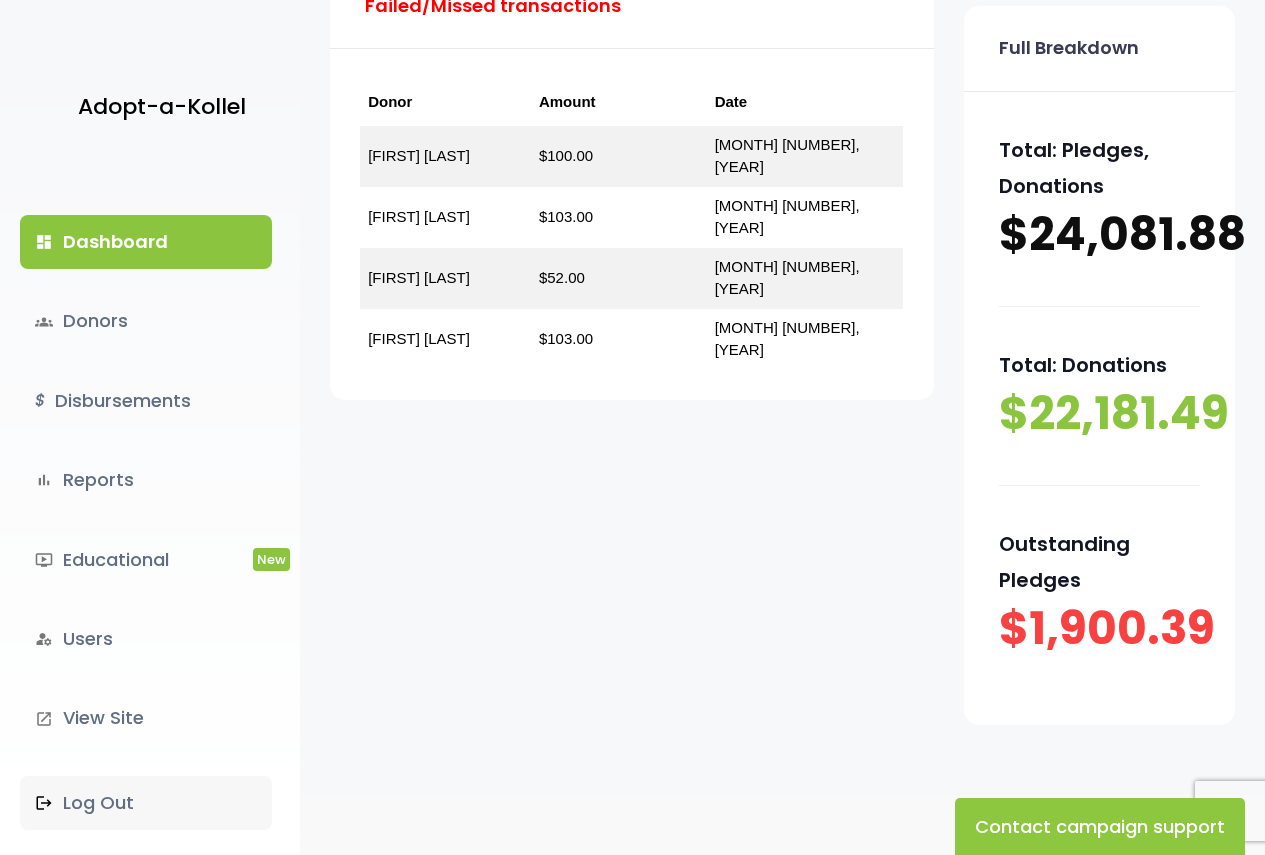 click on ".st0 {
fill: none;
}
Log Out" at bounding box center (146, 803) 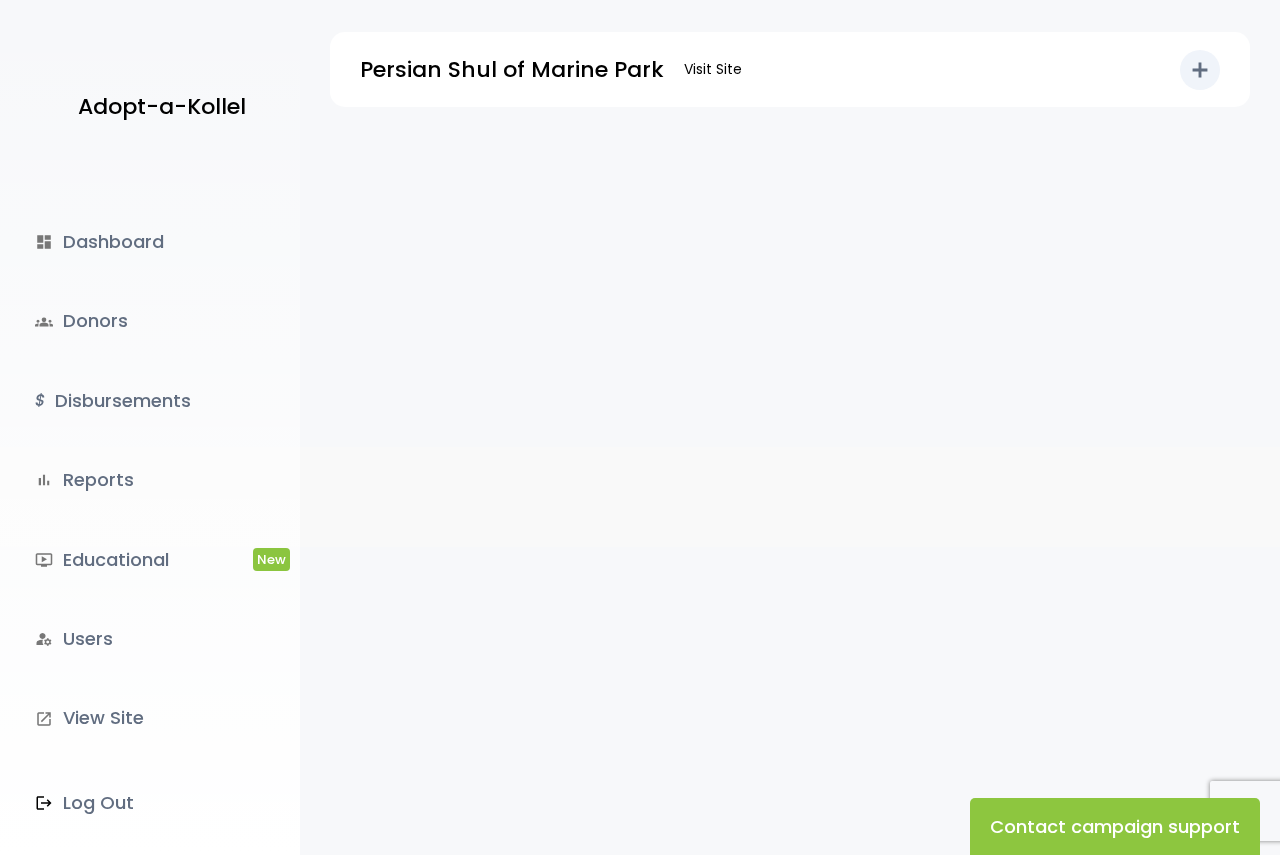 scroll, scrollTop: 0, scrollLeft: 0, axis: both 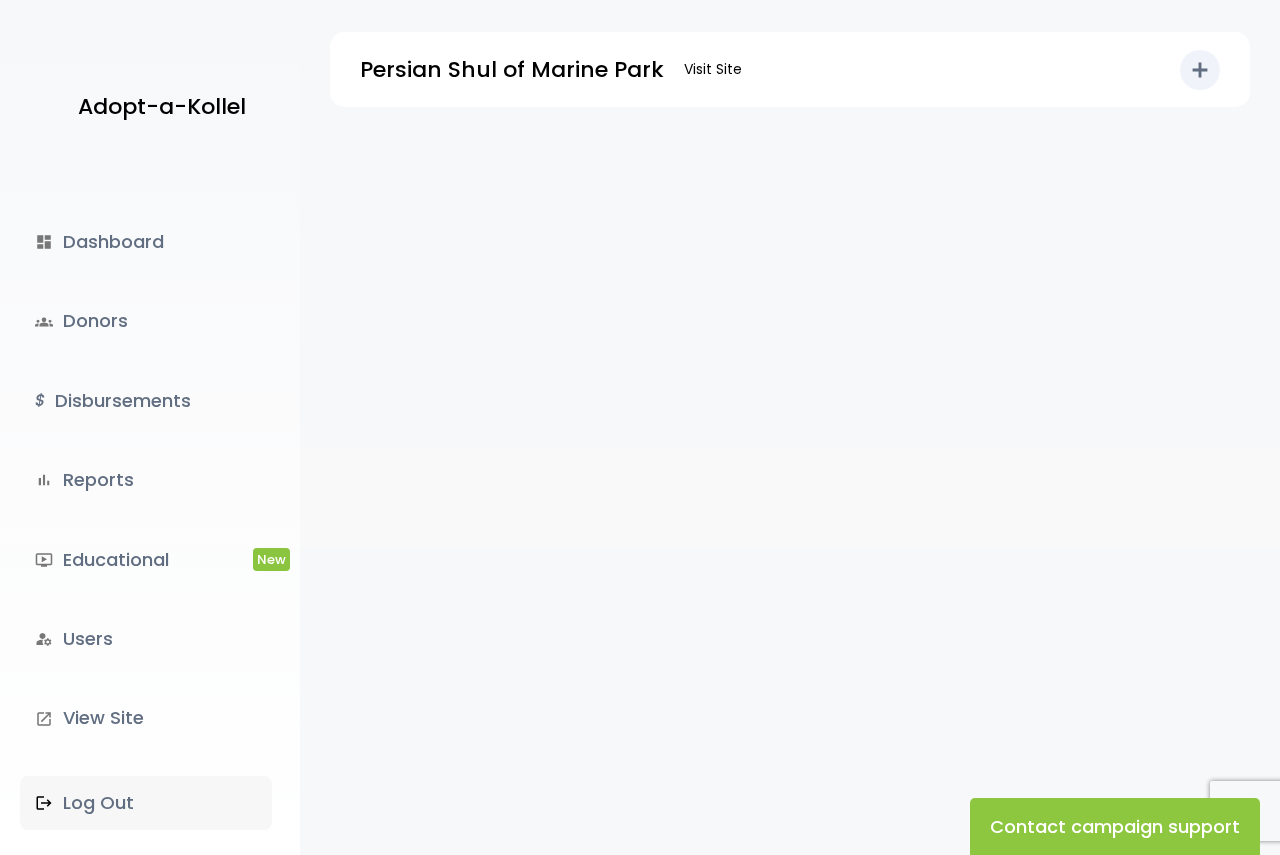 click on ".st0 {
fill: none;
}
Log Out" at bounding box center (146, 803) 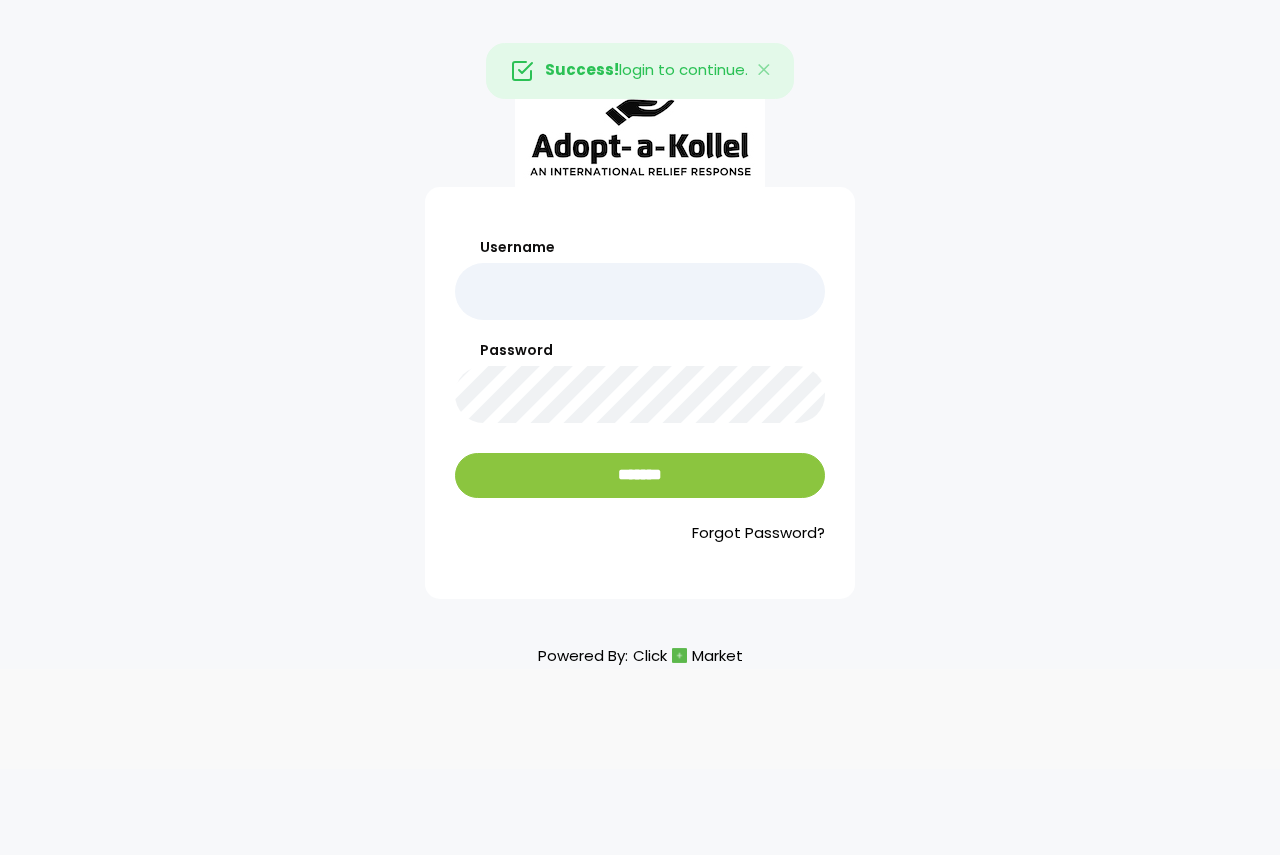 scroll, scrollTop: 0, scrollLeft: 0, axis: both 